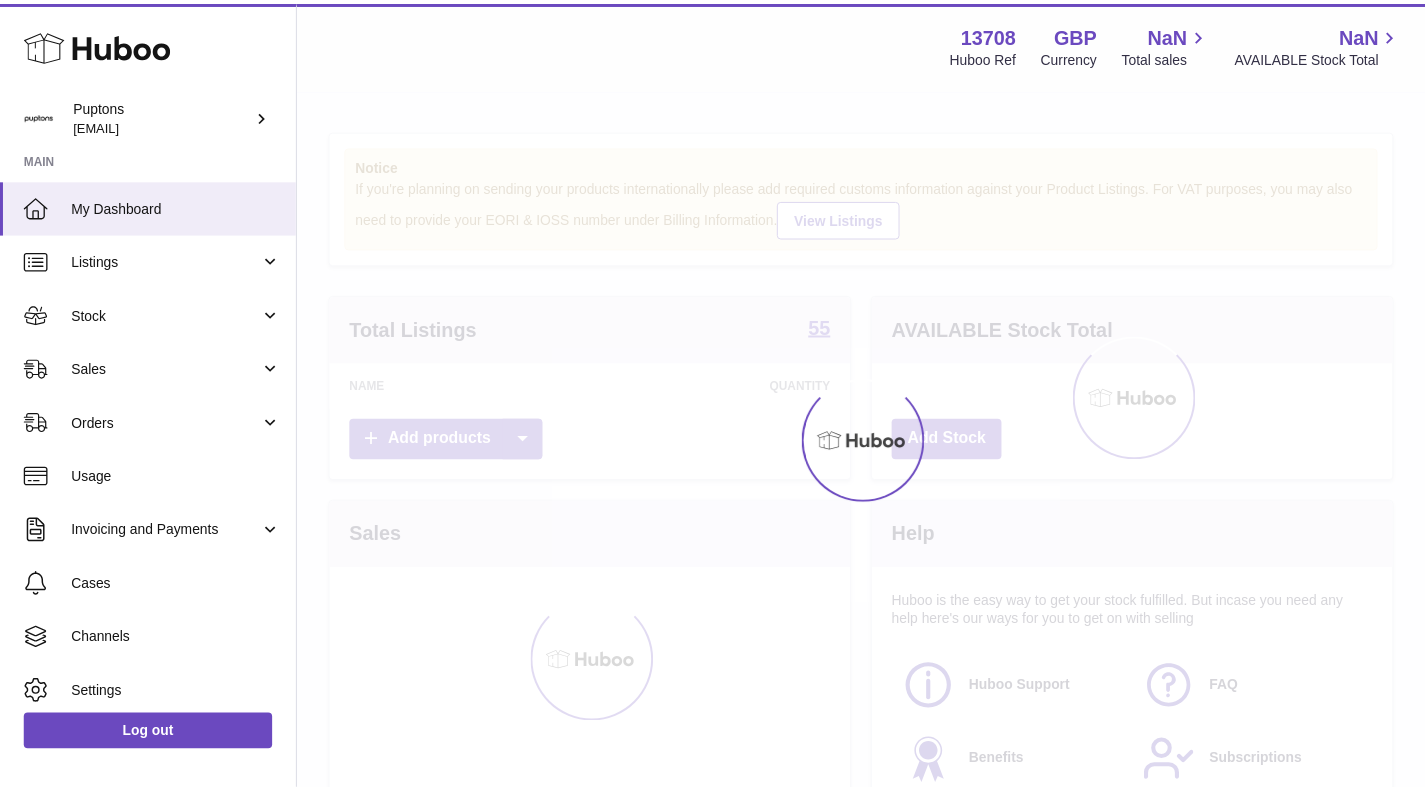 scroll, scrollTop: 0, scrollLeft: 0, axis: both 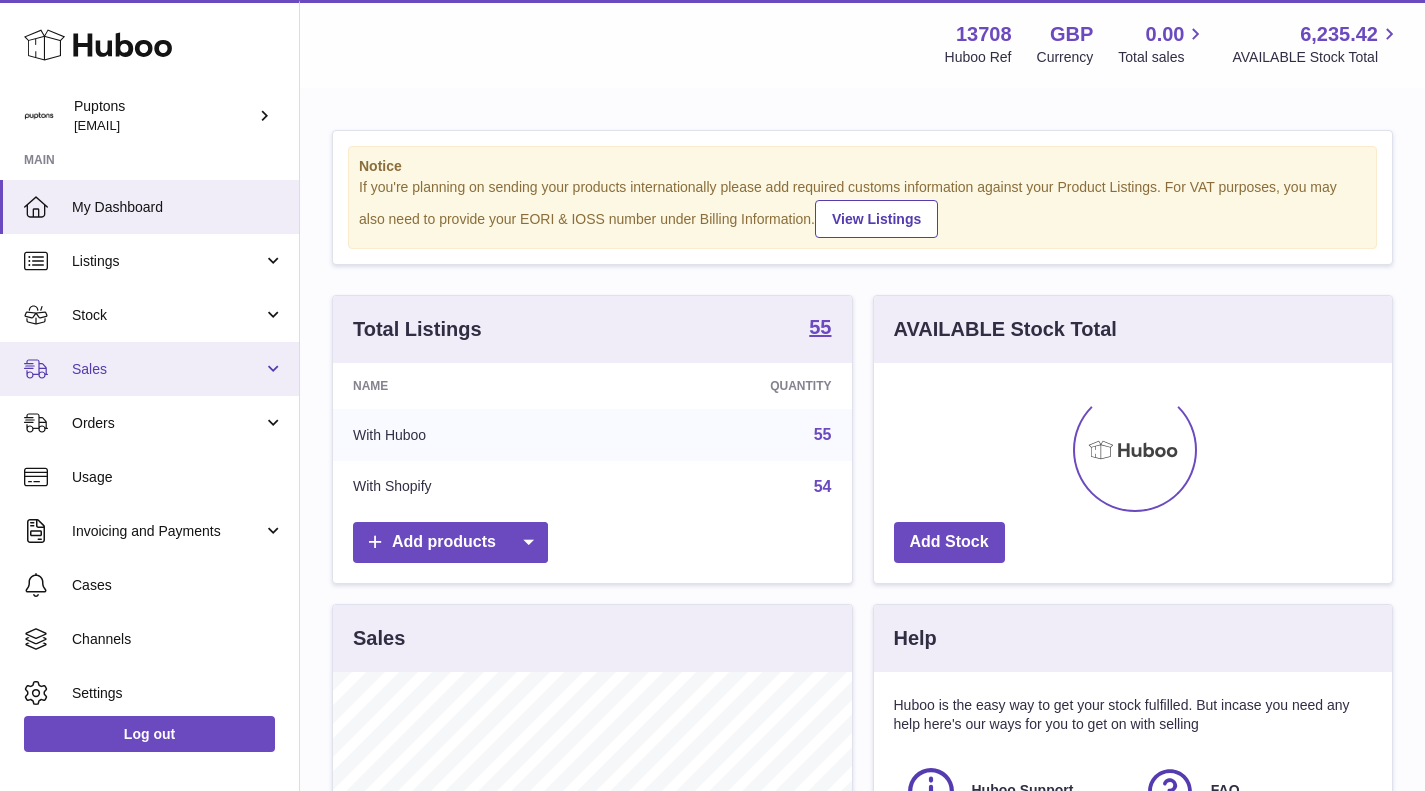 click on "Sales" at bounding box center (149, 369) 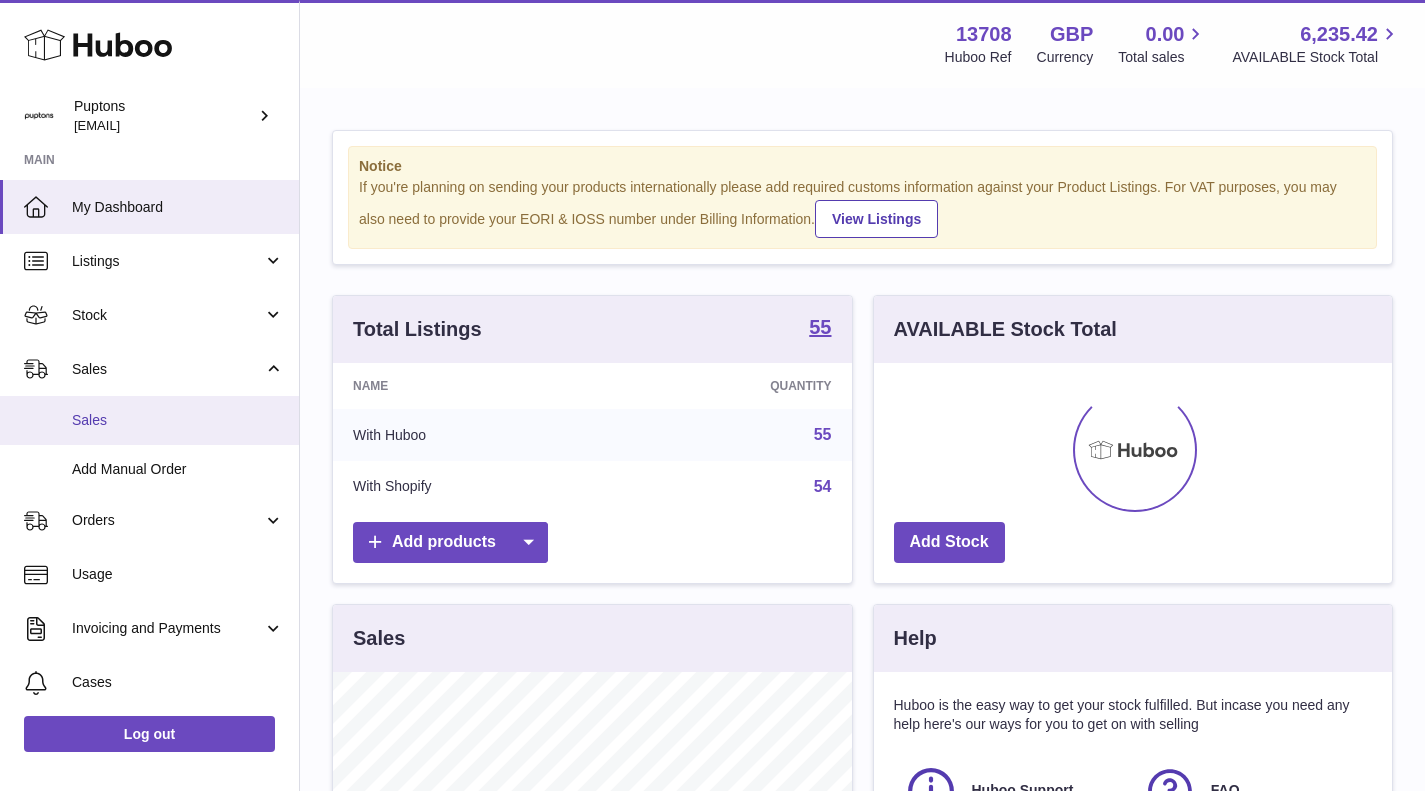 click on "Sales" at bounding box center (149, 420) 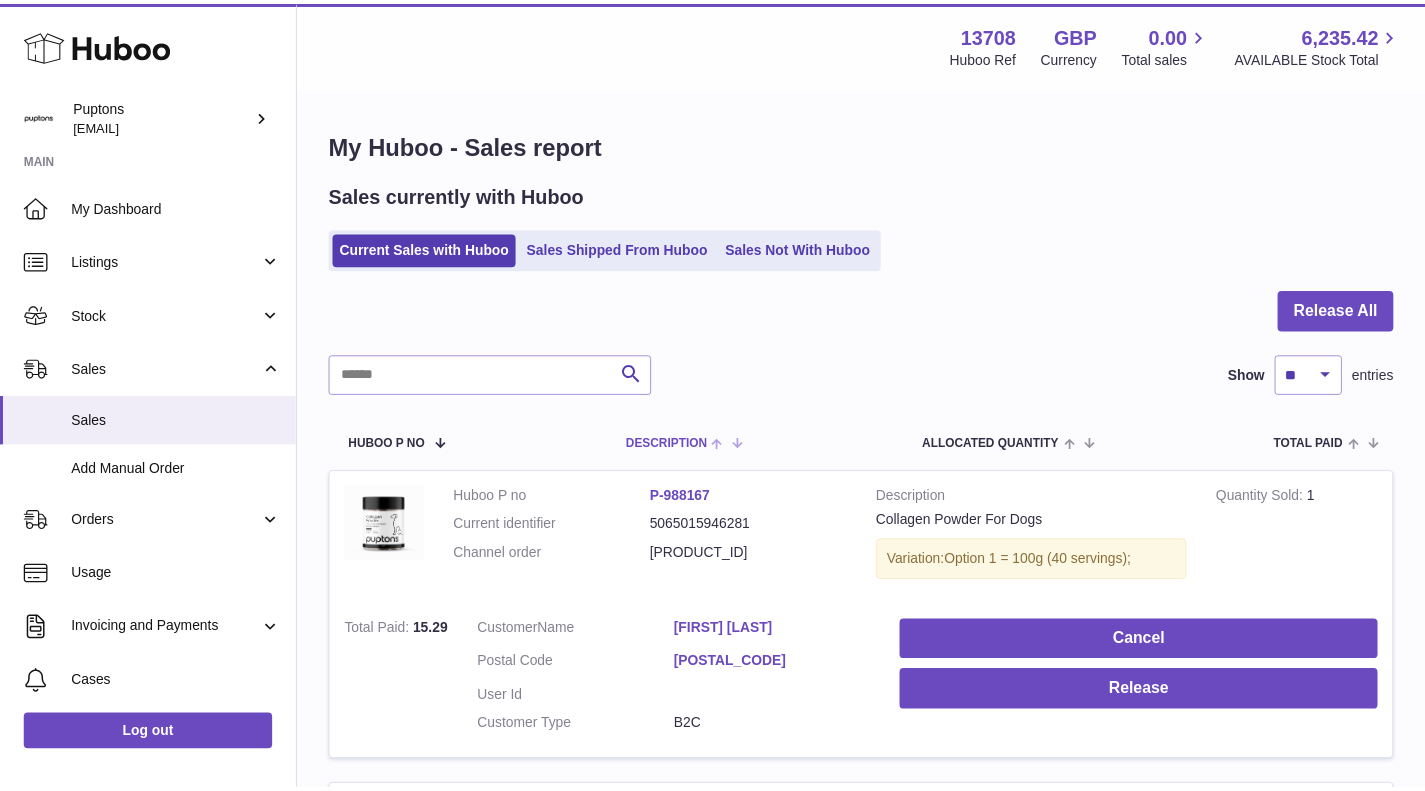 scroll, scrollTop: 0, scrollLeft: 0, axis: both 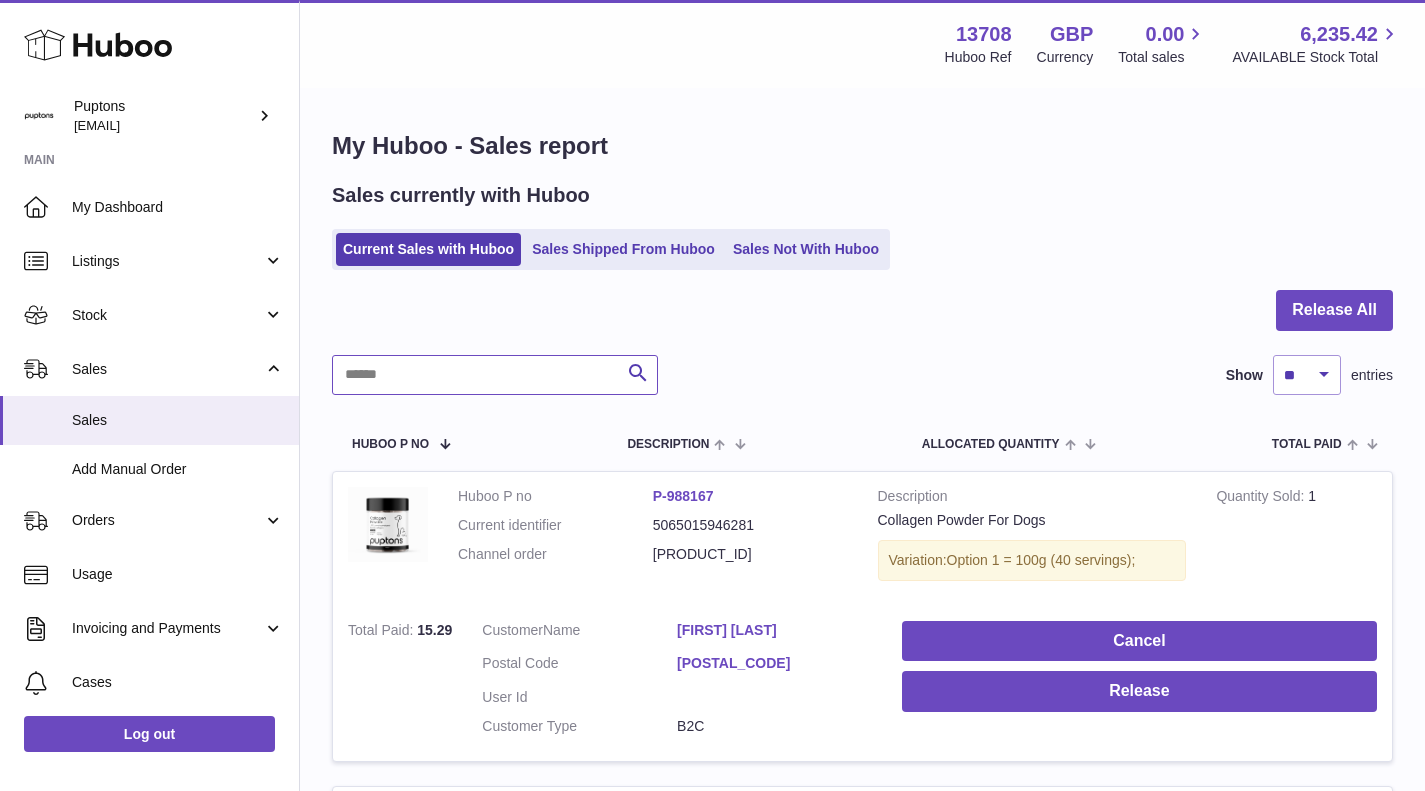 click at bounding box center (495, 375) 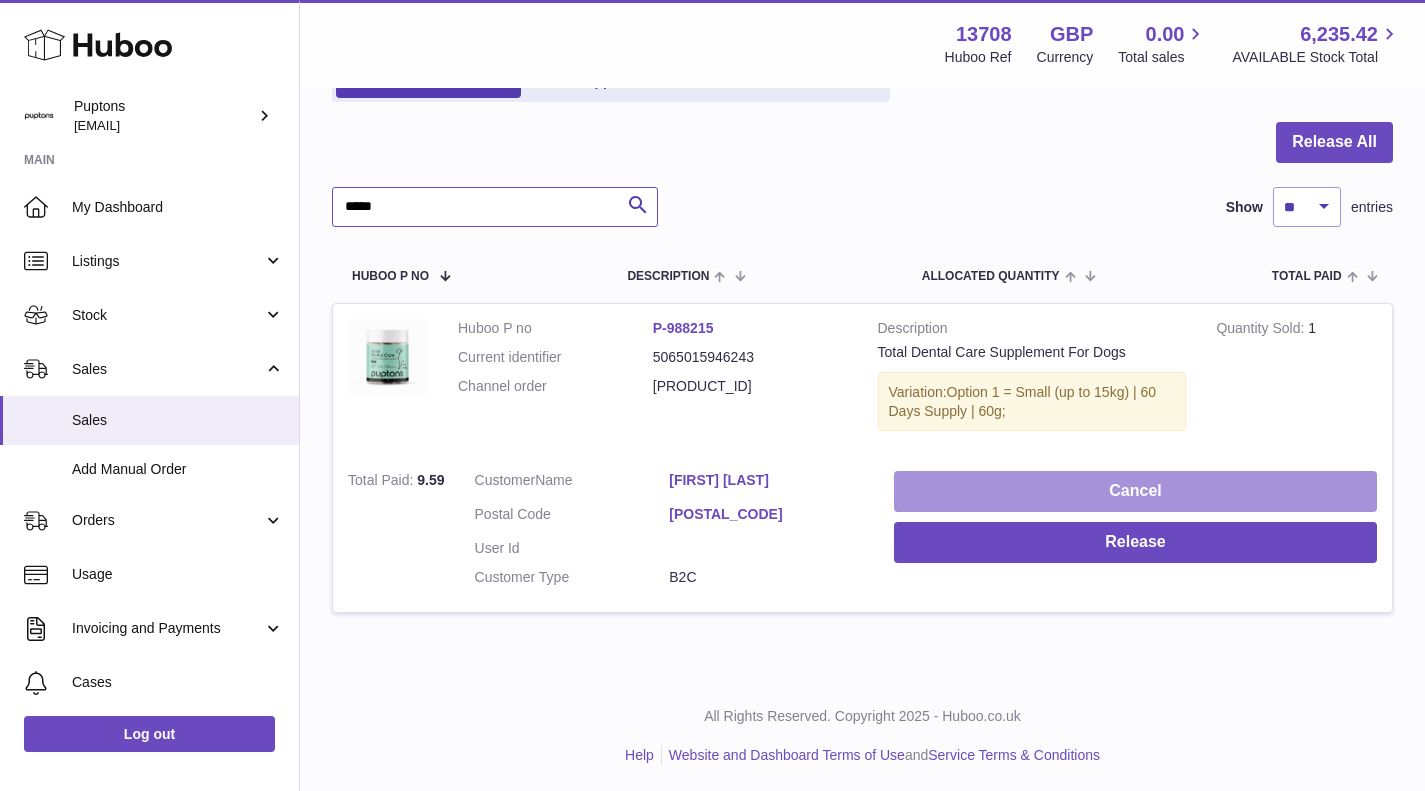 scroll, scrollTop: 172, scrollLeft: 0, axis: vertical 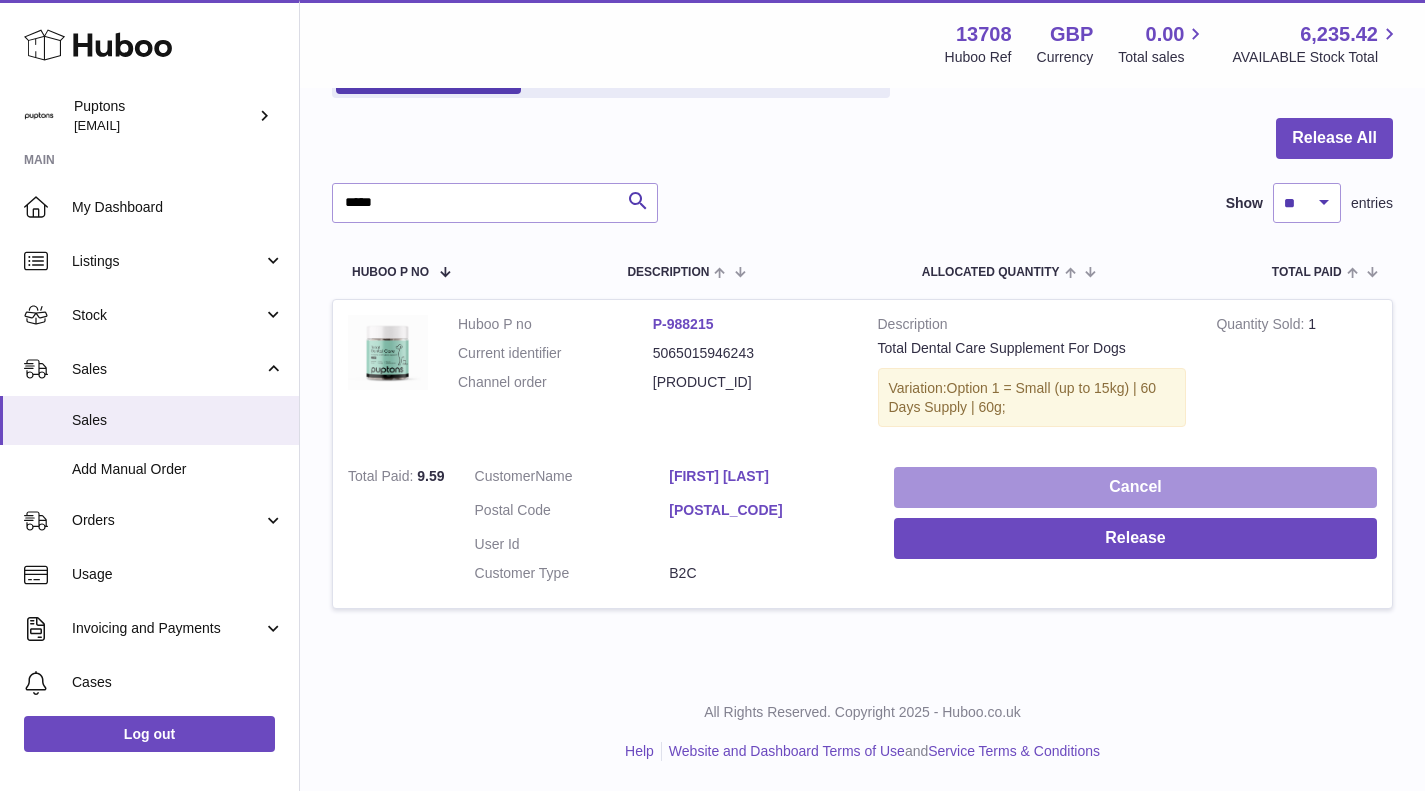 click on "Cancel" at bounding box center [1135, 487] 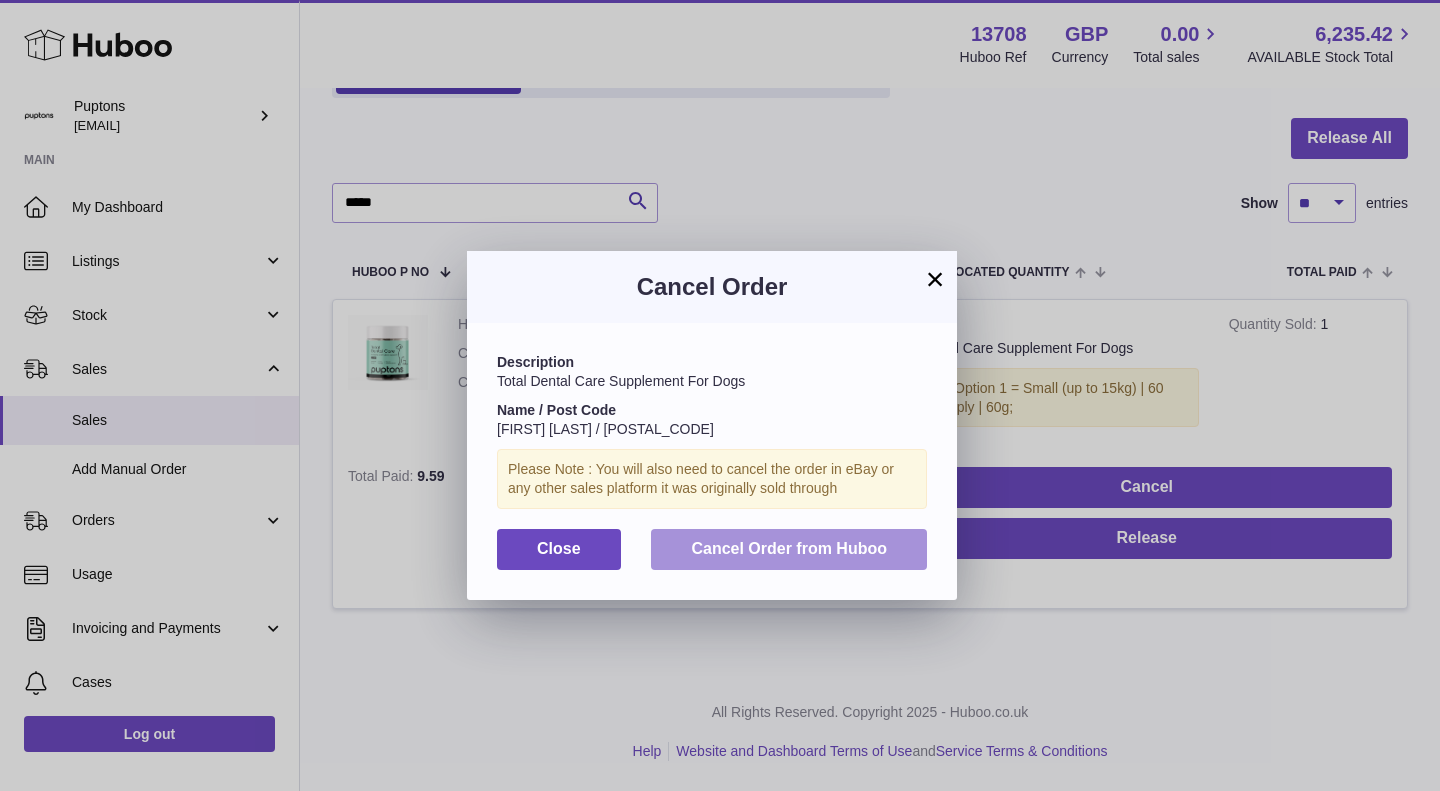 click on "Cancel Order from Huboo" at bounding box center (789, 548) 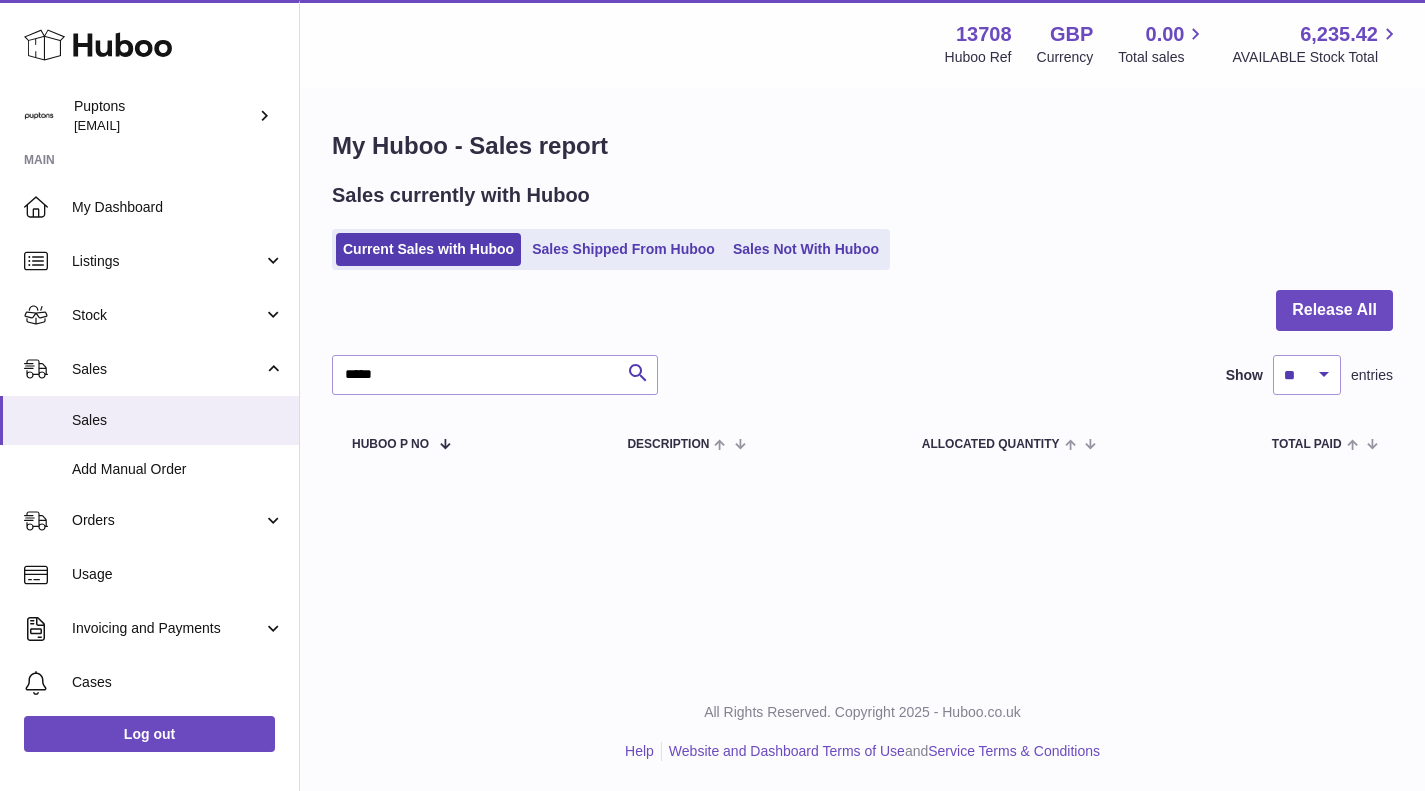 scroll, scrollTop: 0, scrollLeft: 0, axis: both 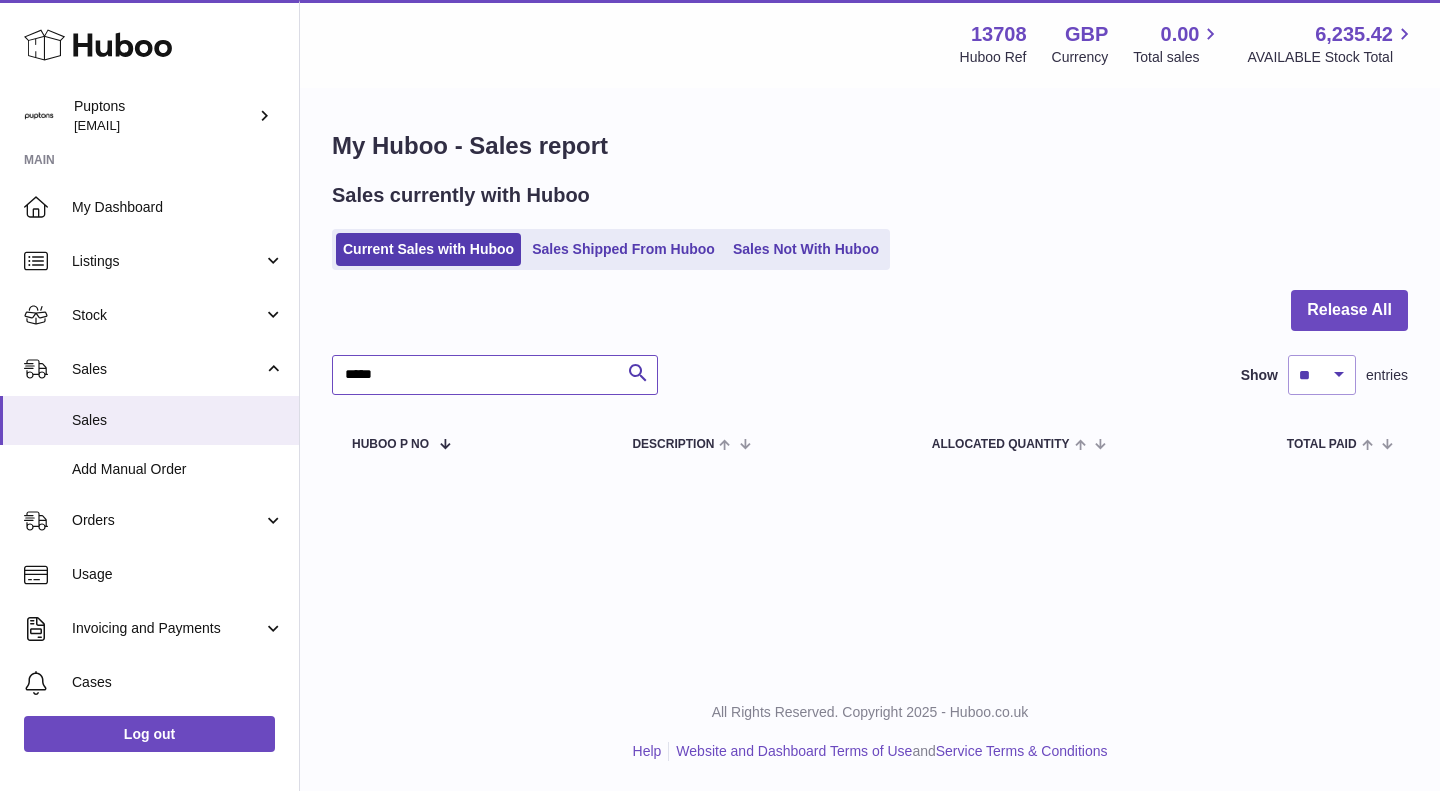 click on "*****" at bounding box center (495, 375) 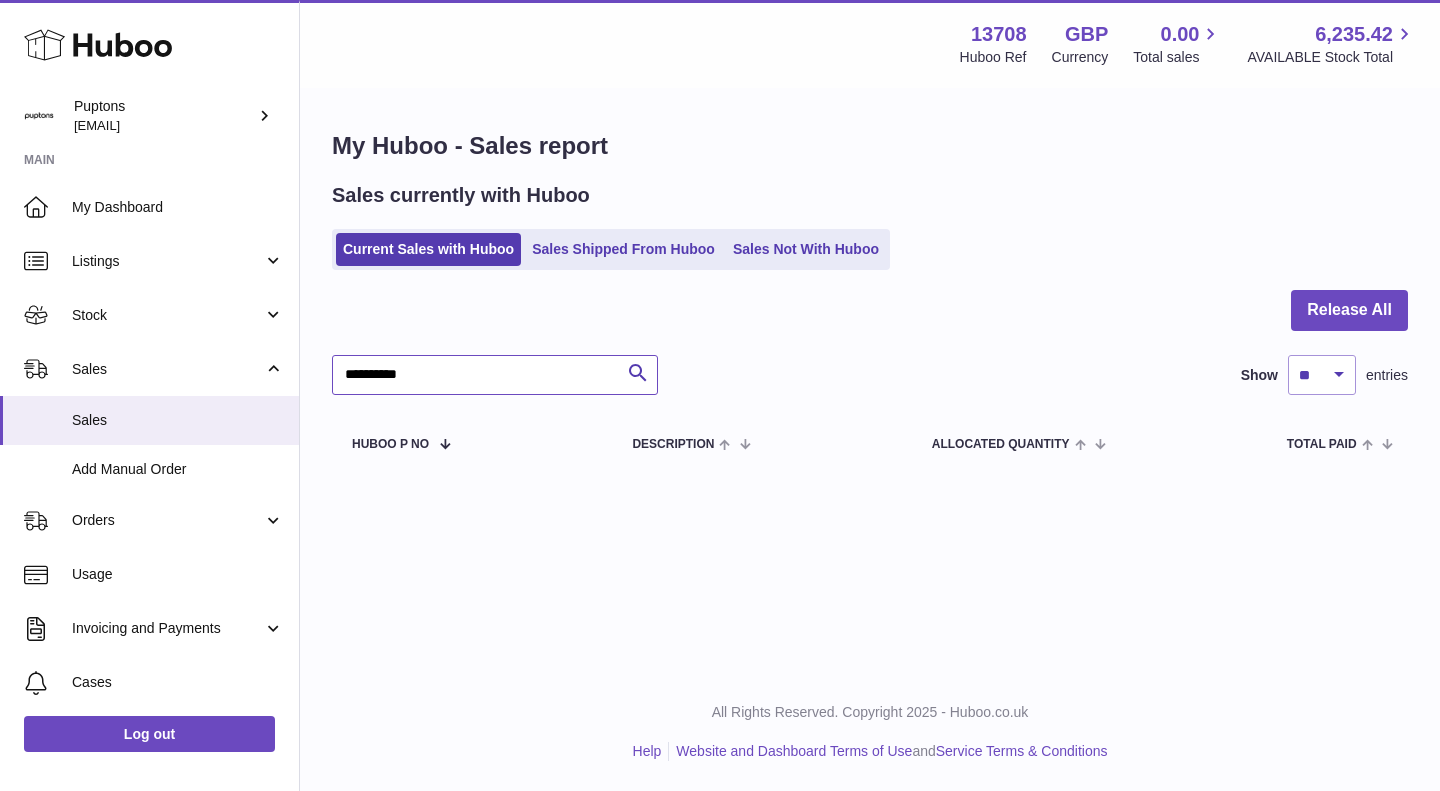 click on "**********" at bounding box center [495, 375] 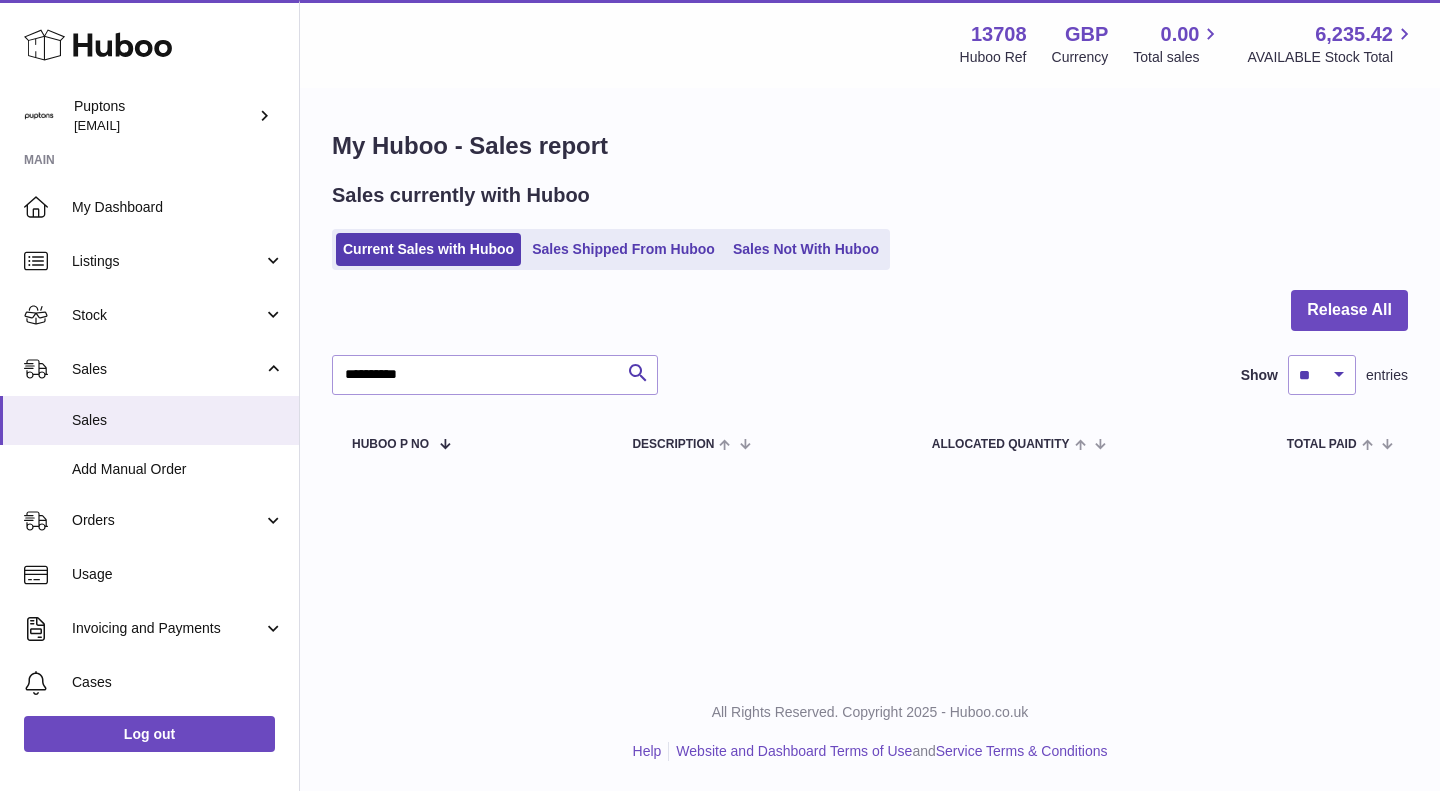 click at bounding box center (0, 395) 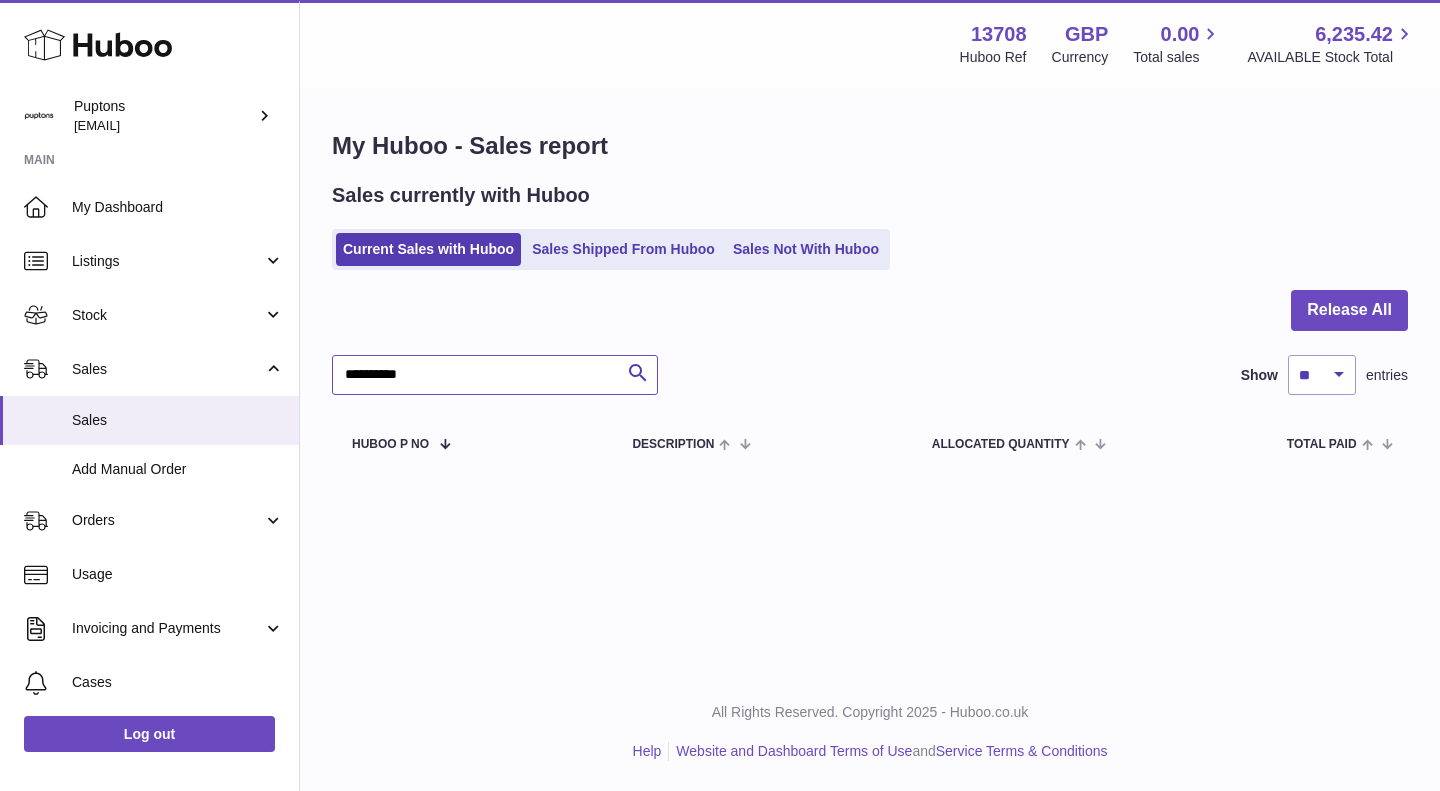 click on "**********" at bounding box center (495, 375) 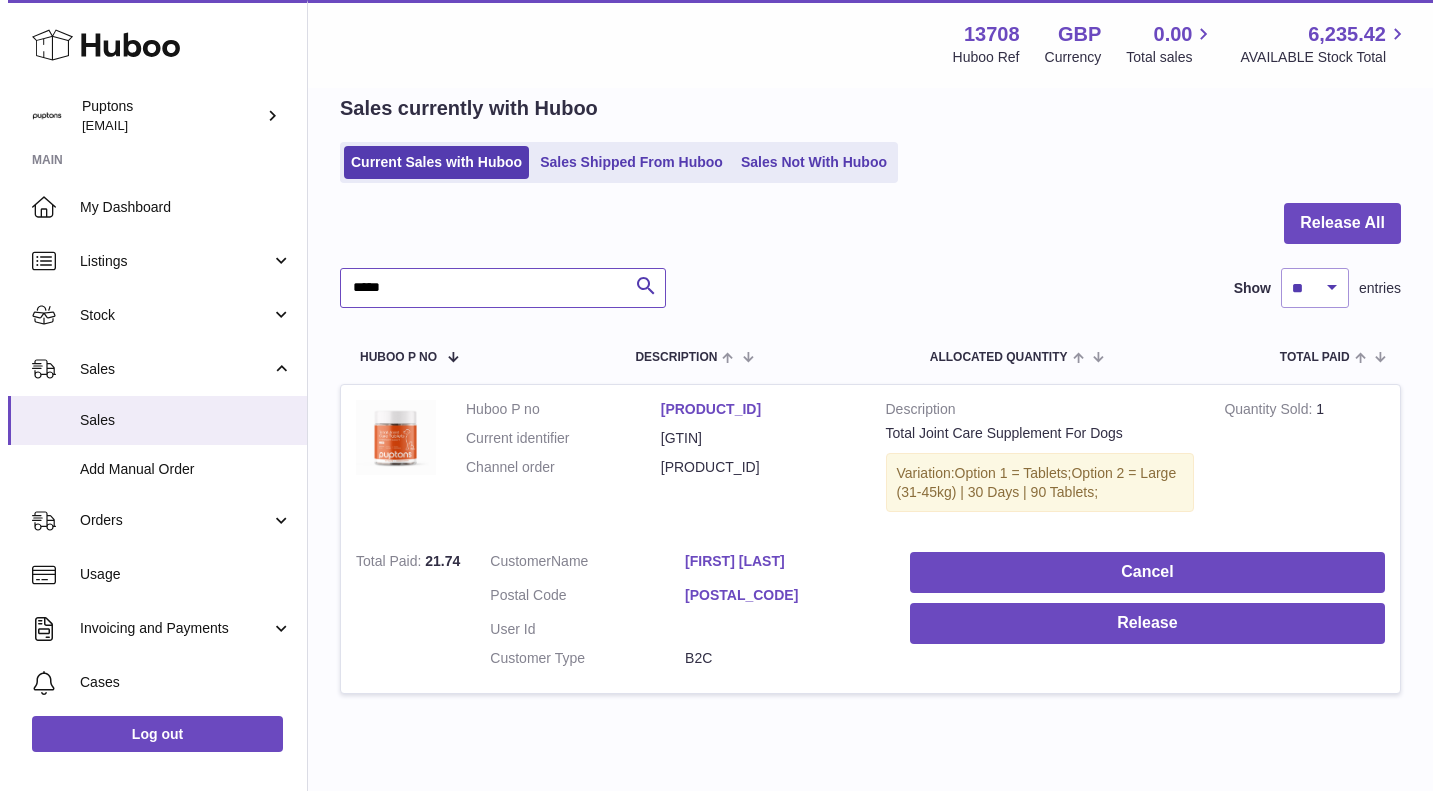 scroll, scrollTop: 172, scrollLeft: 0, axis: vertical 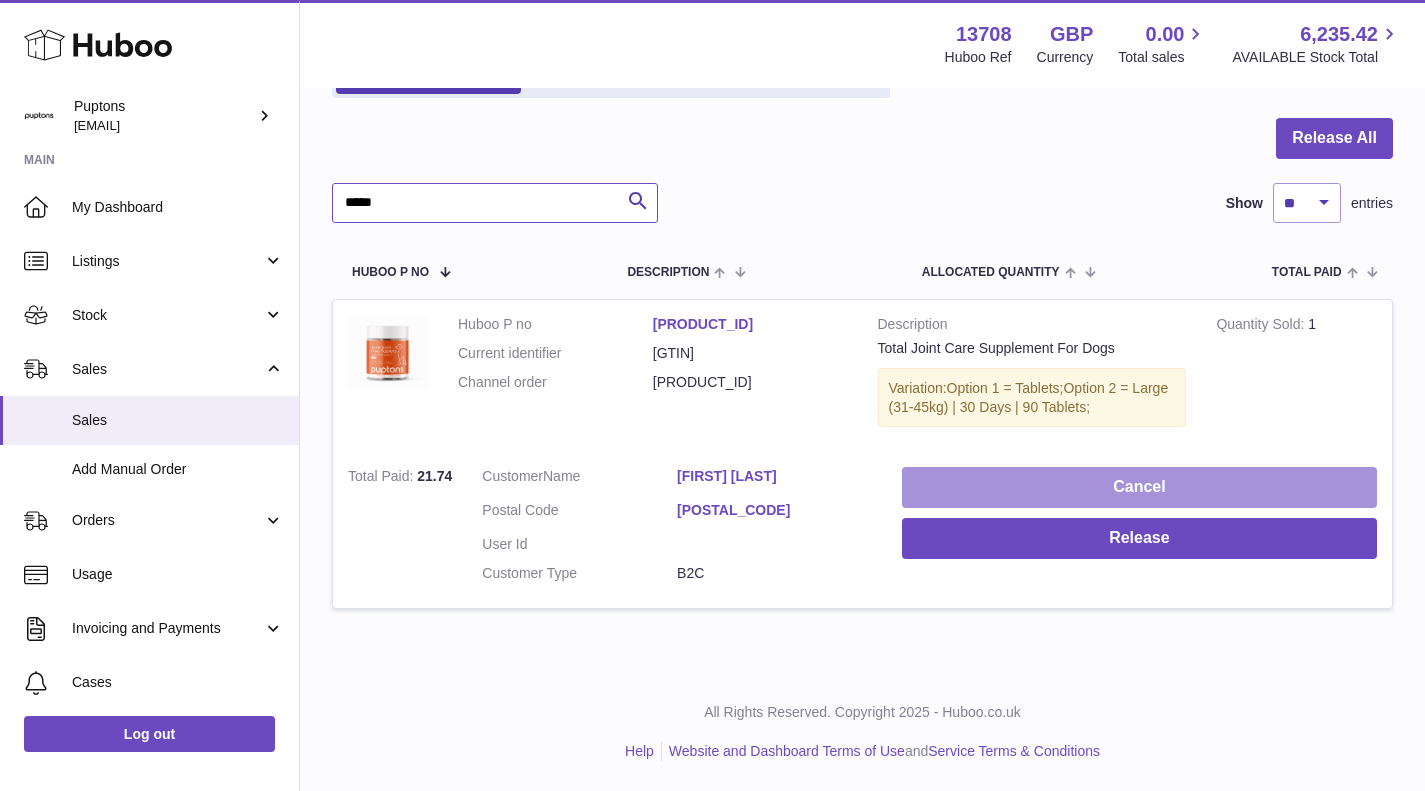 type on "*****" 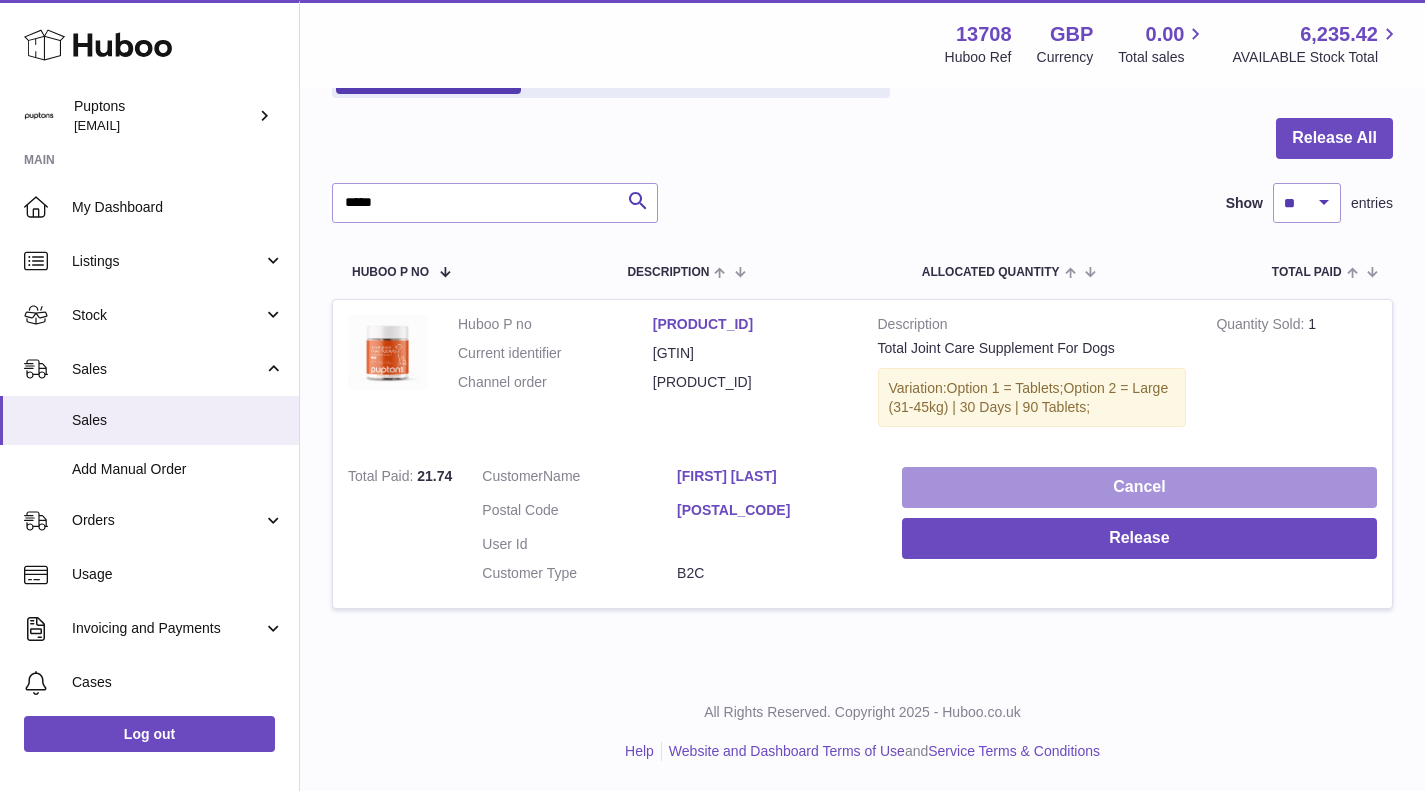 click on "Cancel" at bounding box center [1139, 487] 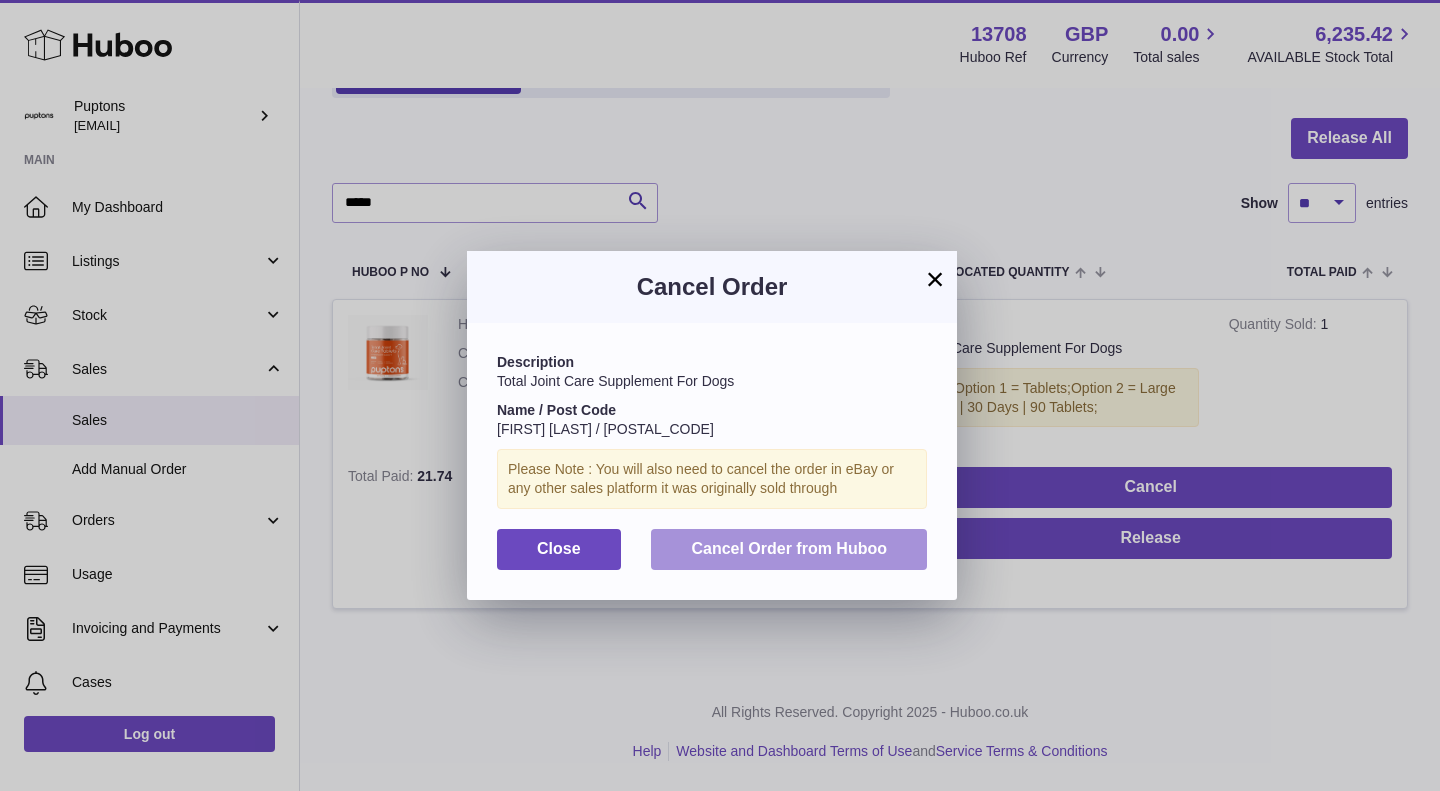 click on "Cancel Order from Huboo" at bounding box center (789, 548) 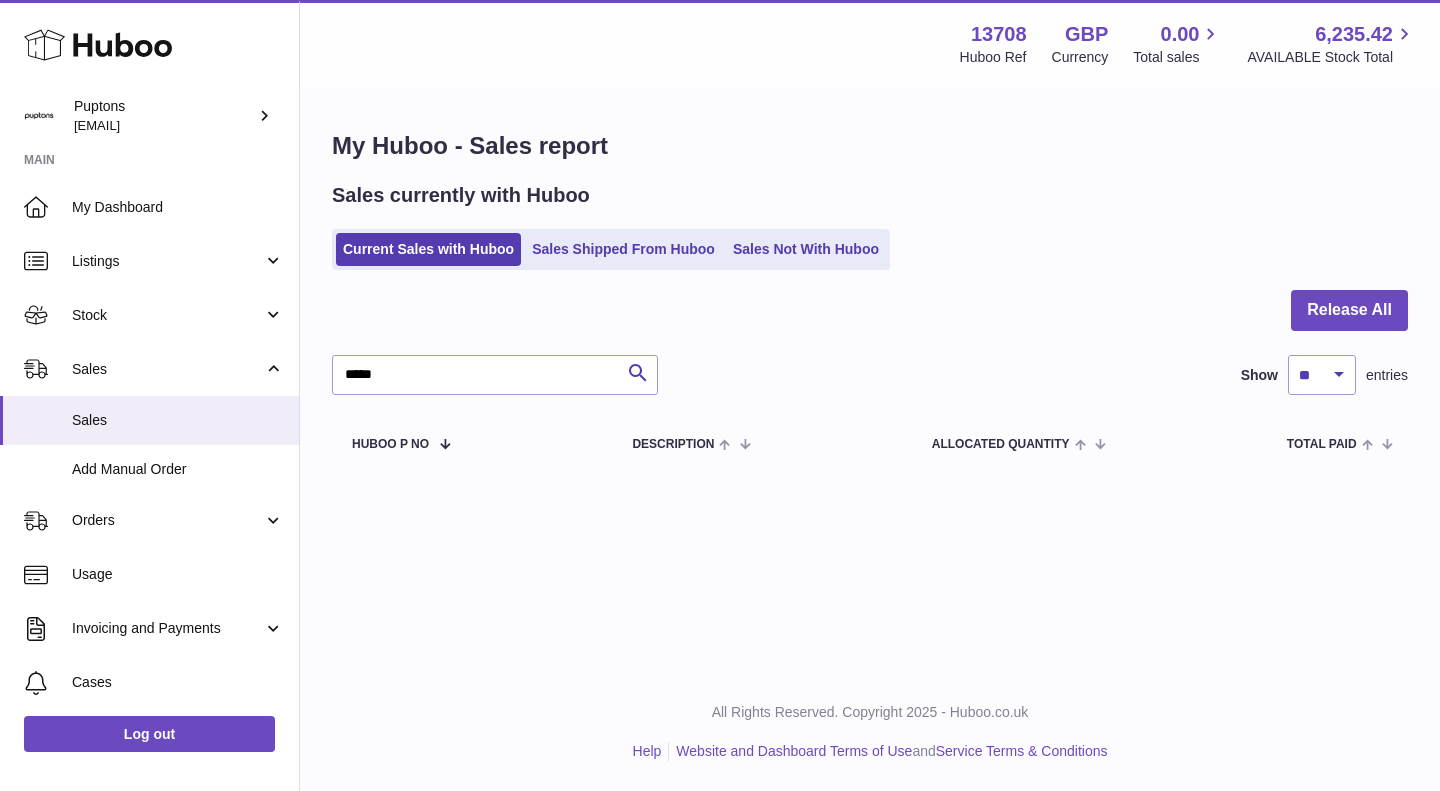 scroll, scrollTop: 0, scrollLeft: 0, axis: both 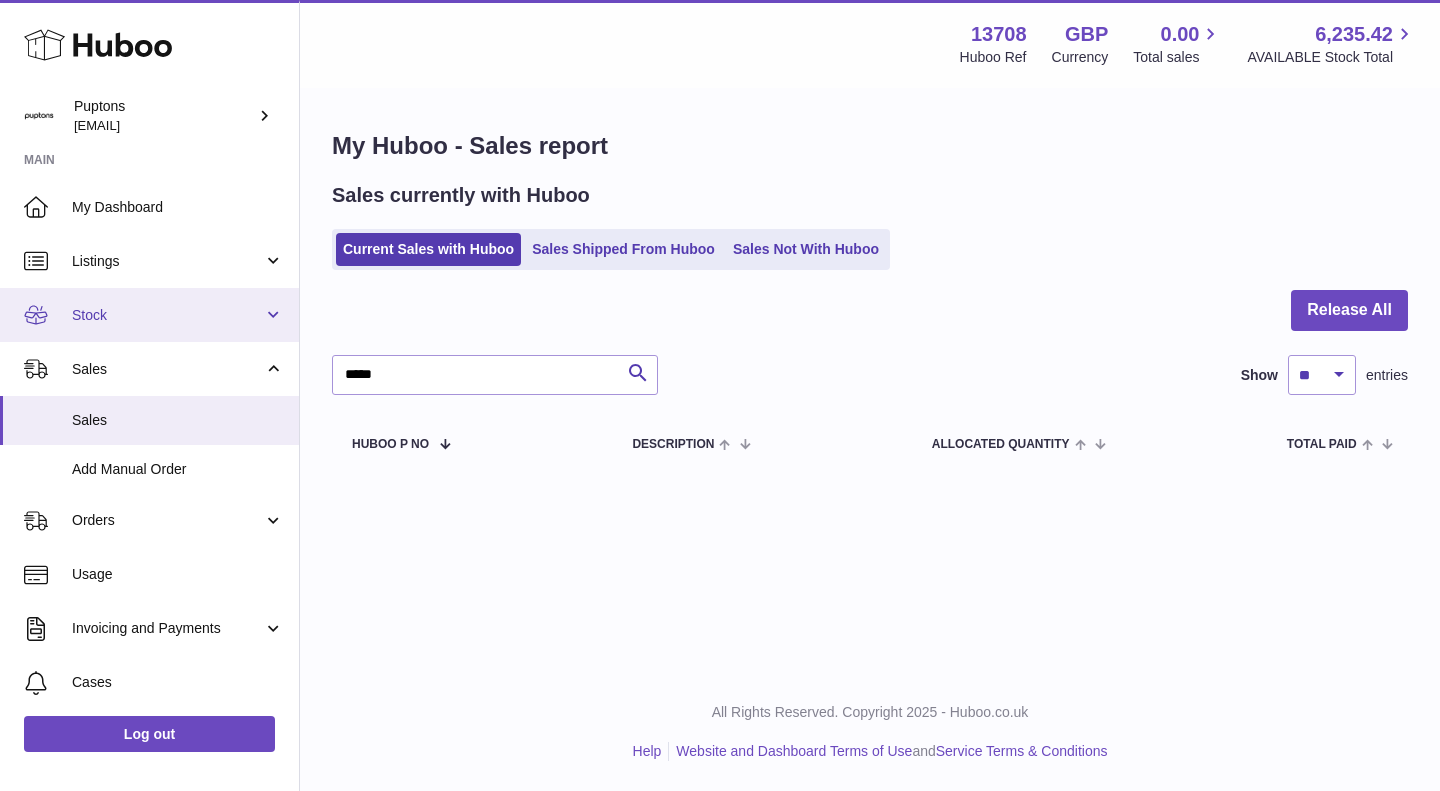 click on "Stock" at bounding box center (149, 315) 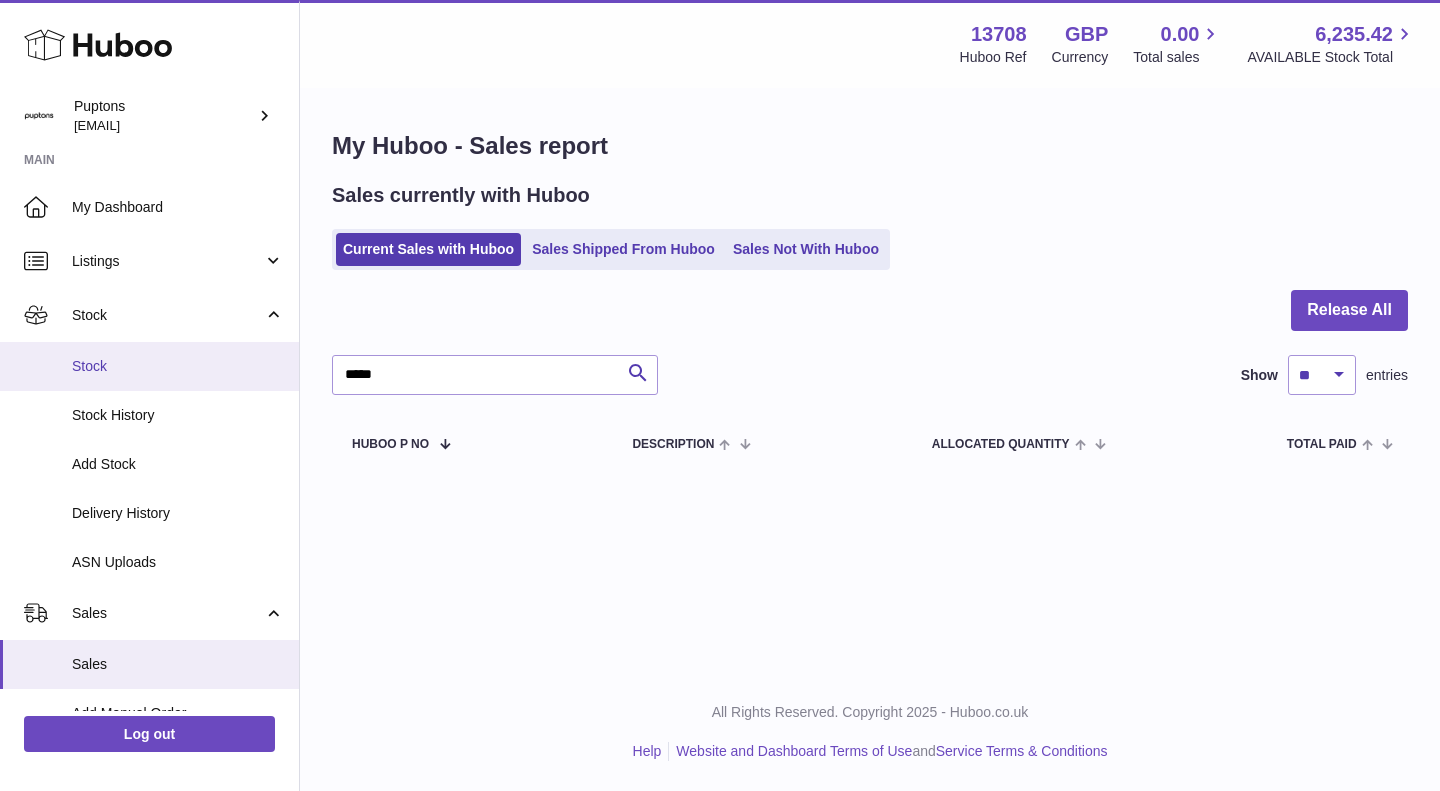 click on "Stock" at bounding box center [178, 366] 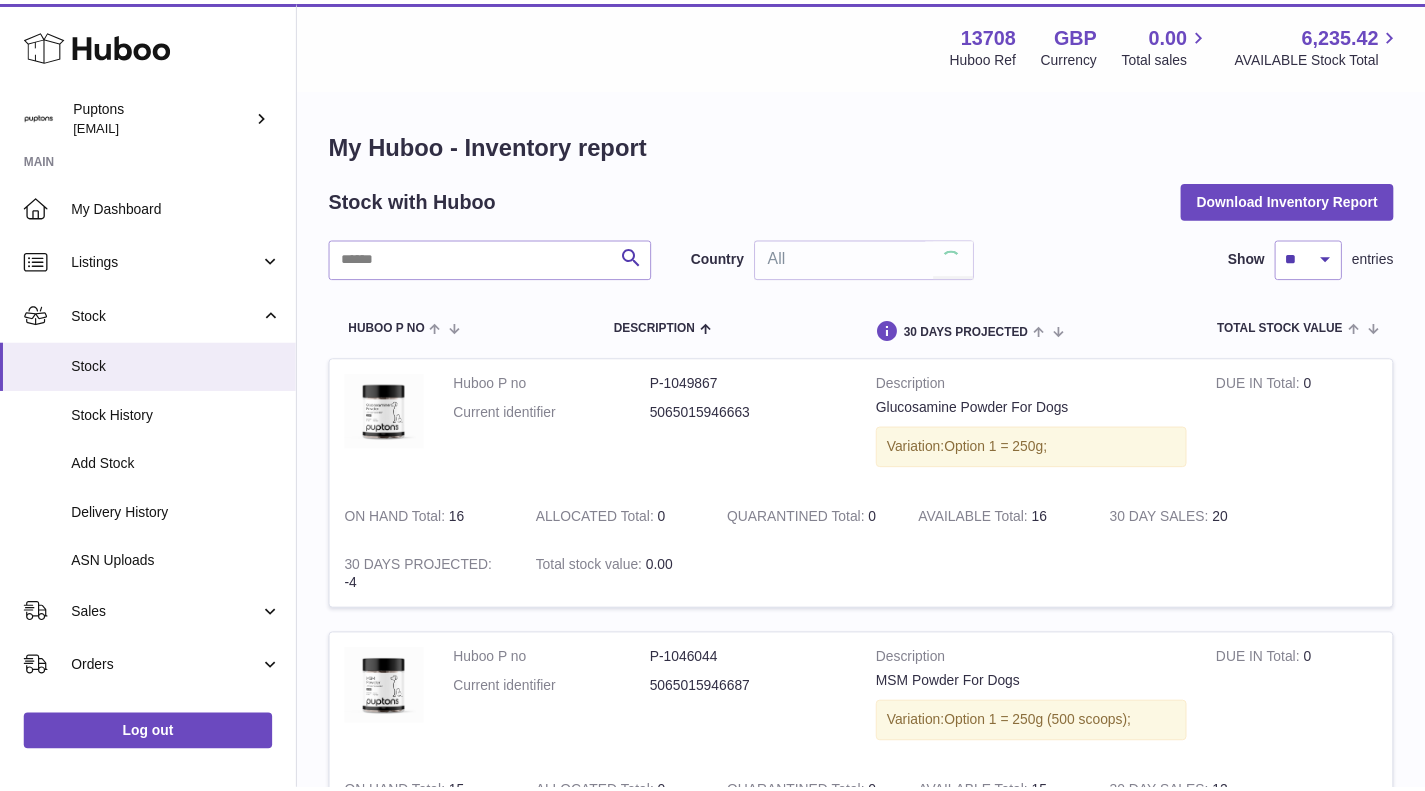 scroll, scrollTop: 0, scrollLeft: 0, axis: both 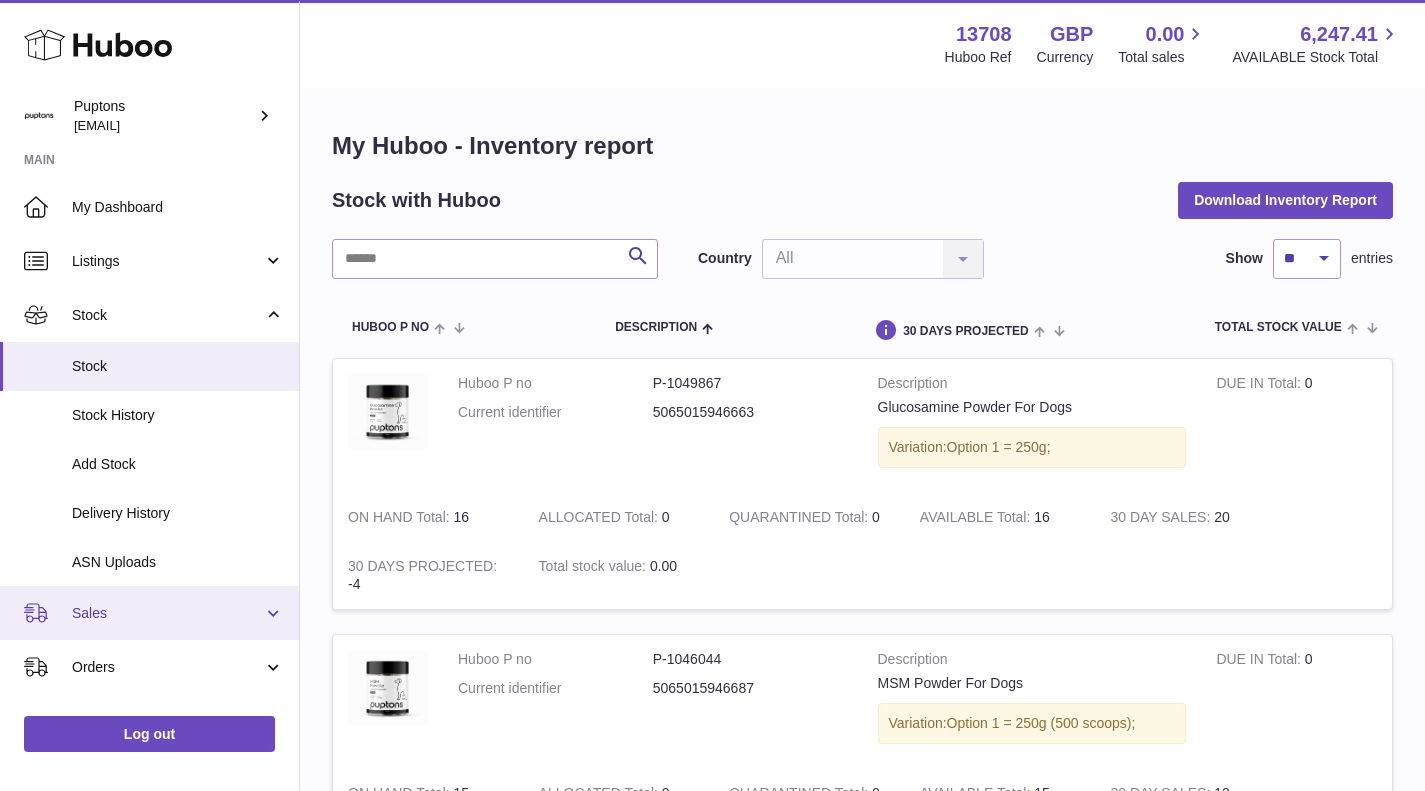 click on "Sales" at bounding box center (167, 613) 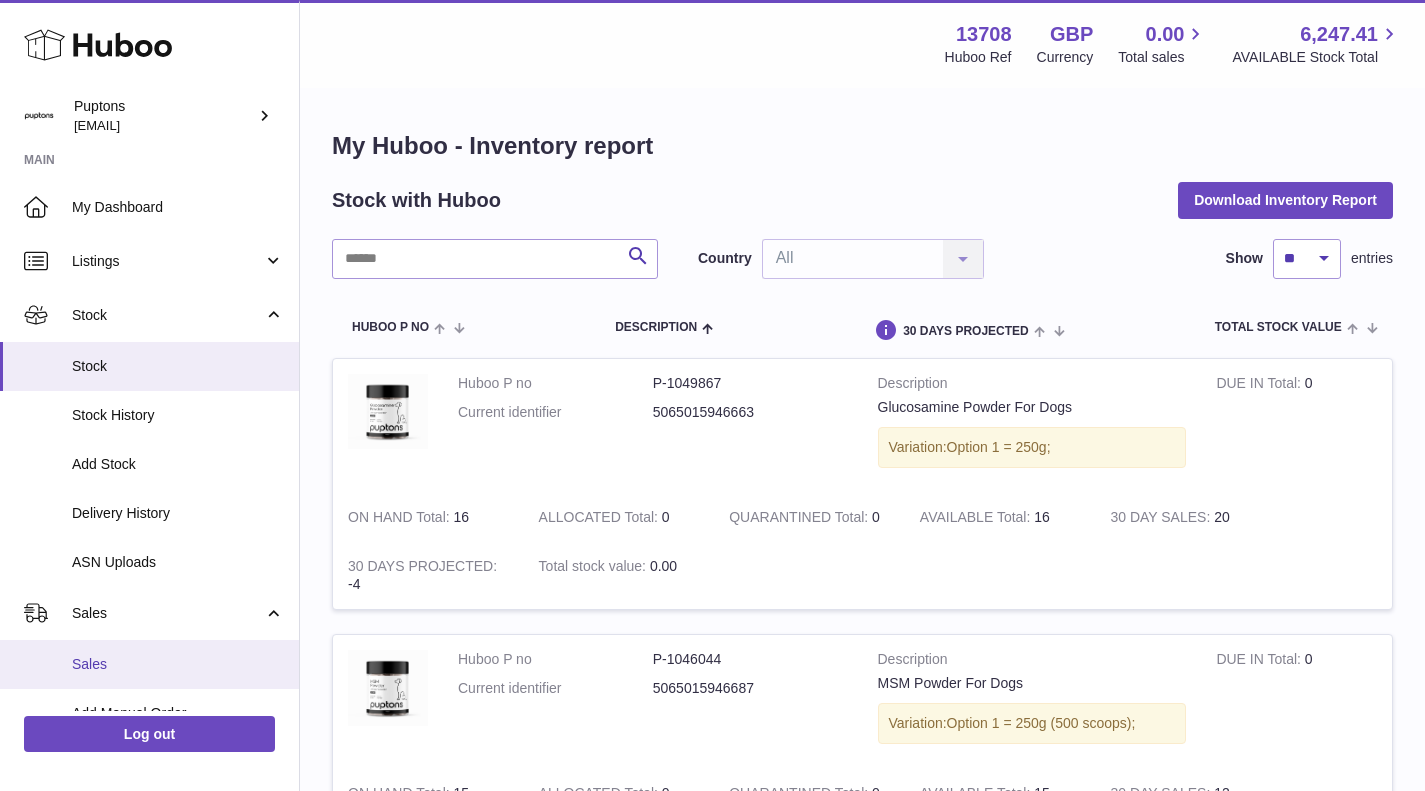 click on "Sales" at bounding box center [149, 664] 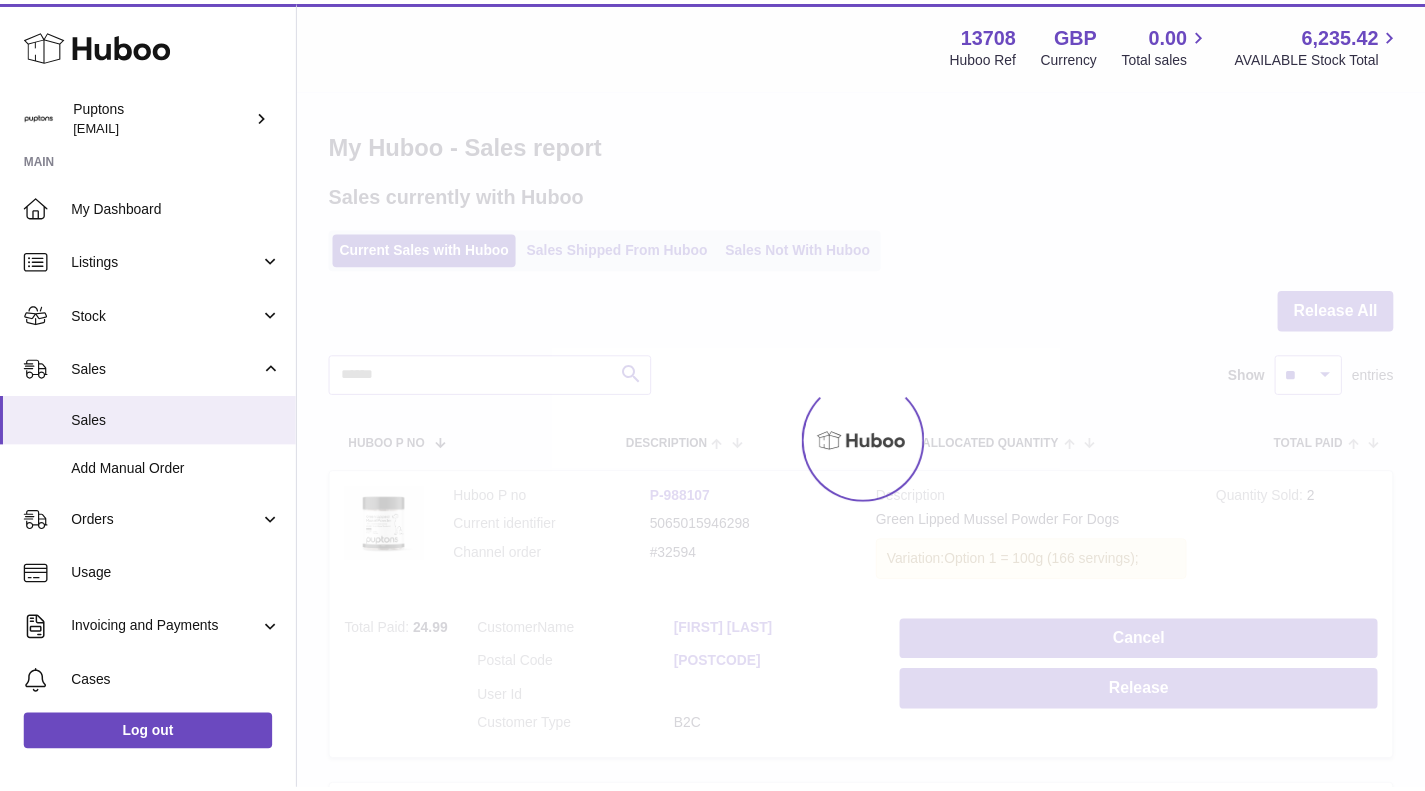 scroll, scrollTop: 0, scrollLeft: 0, axis: both 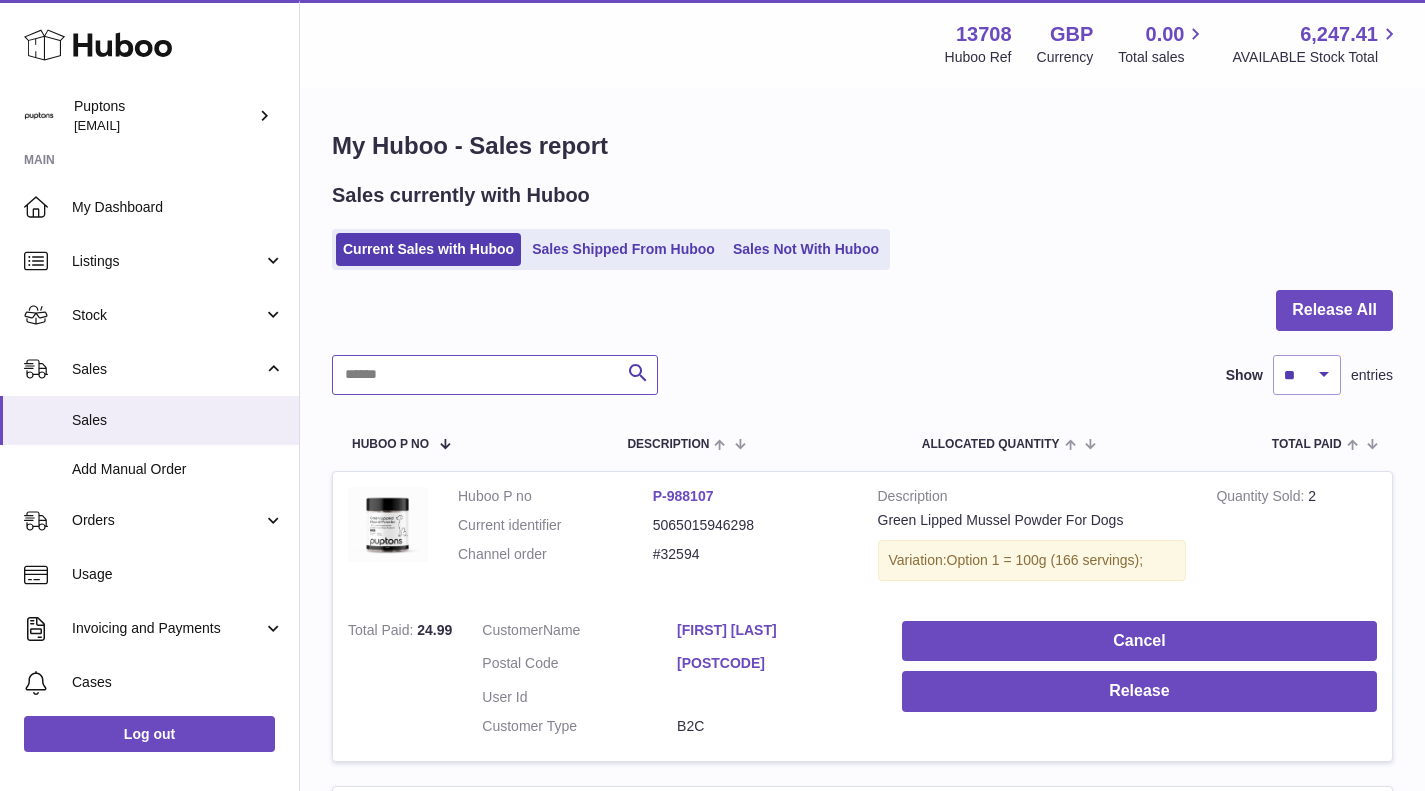 click at bounding box center [495, 375] 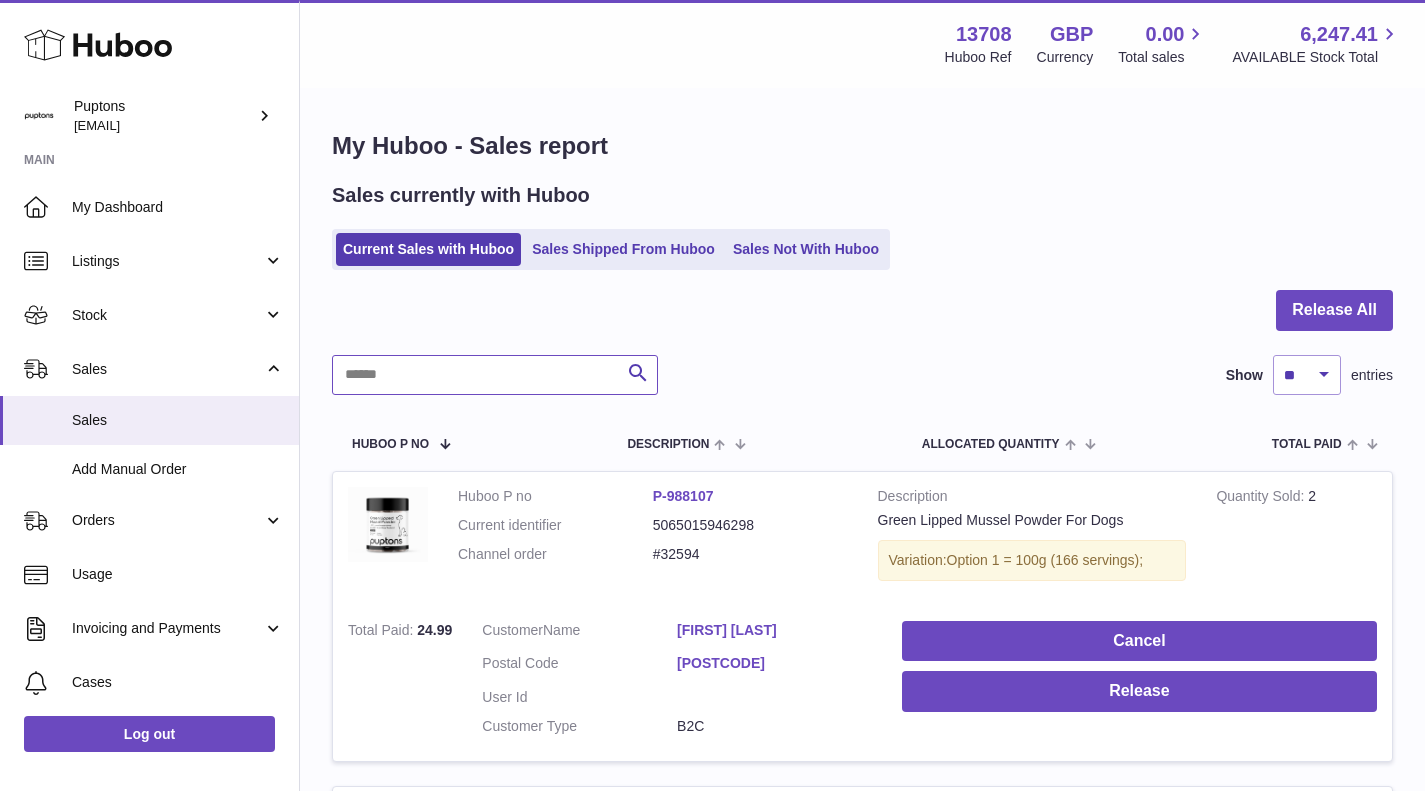 paste on "*****" 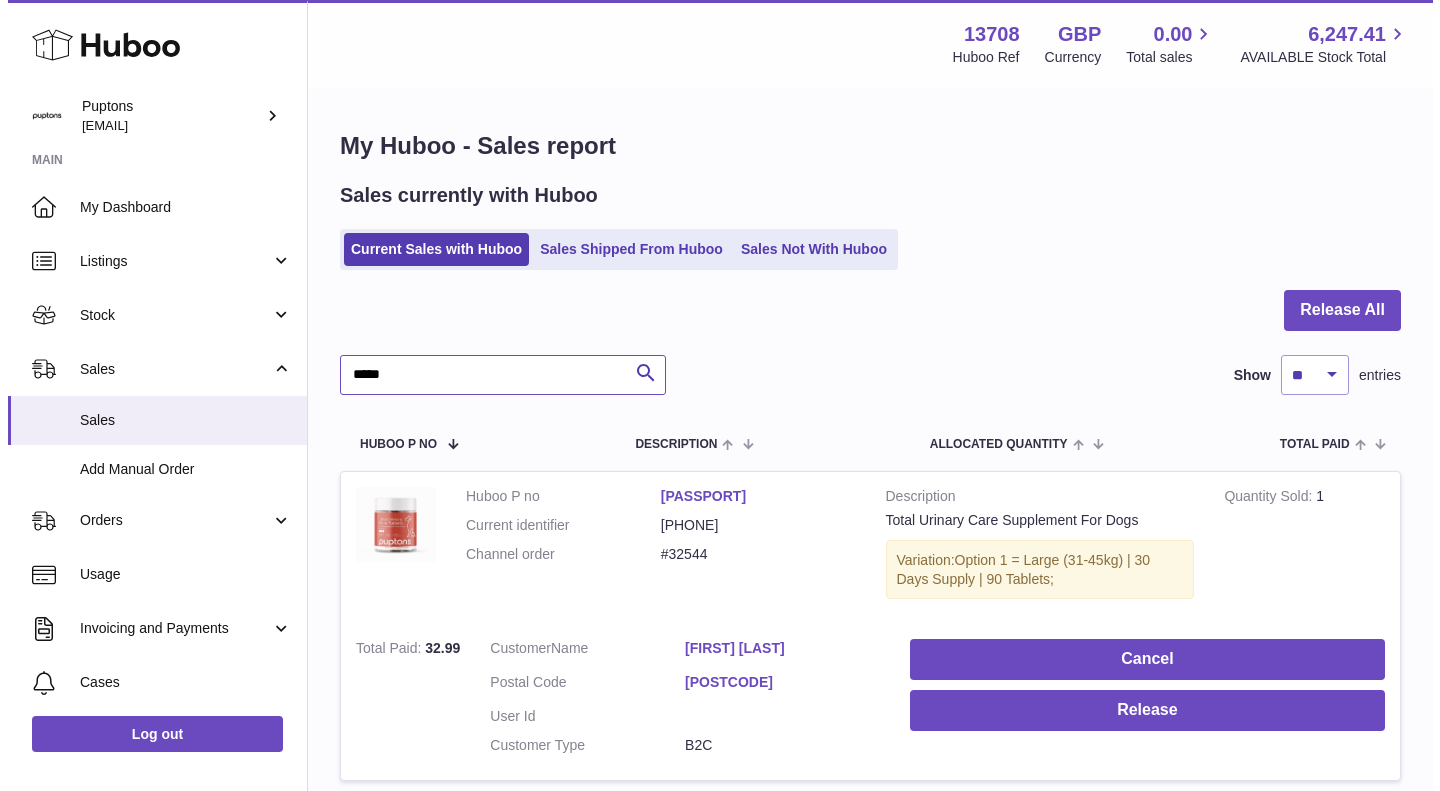 scroll, scrollTop: 172, scrollLeft: 0, axis: vertical 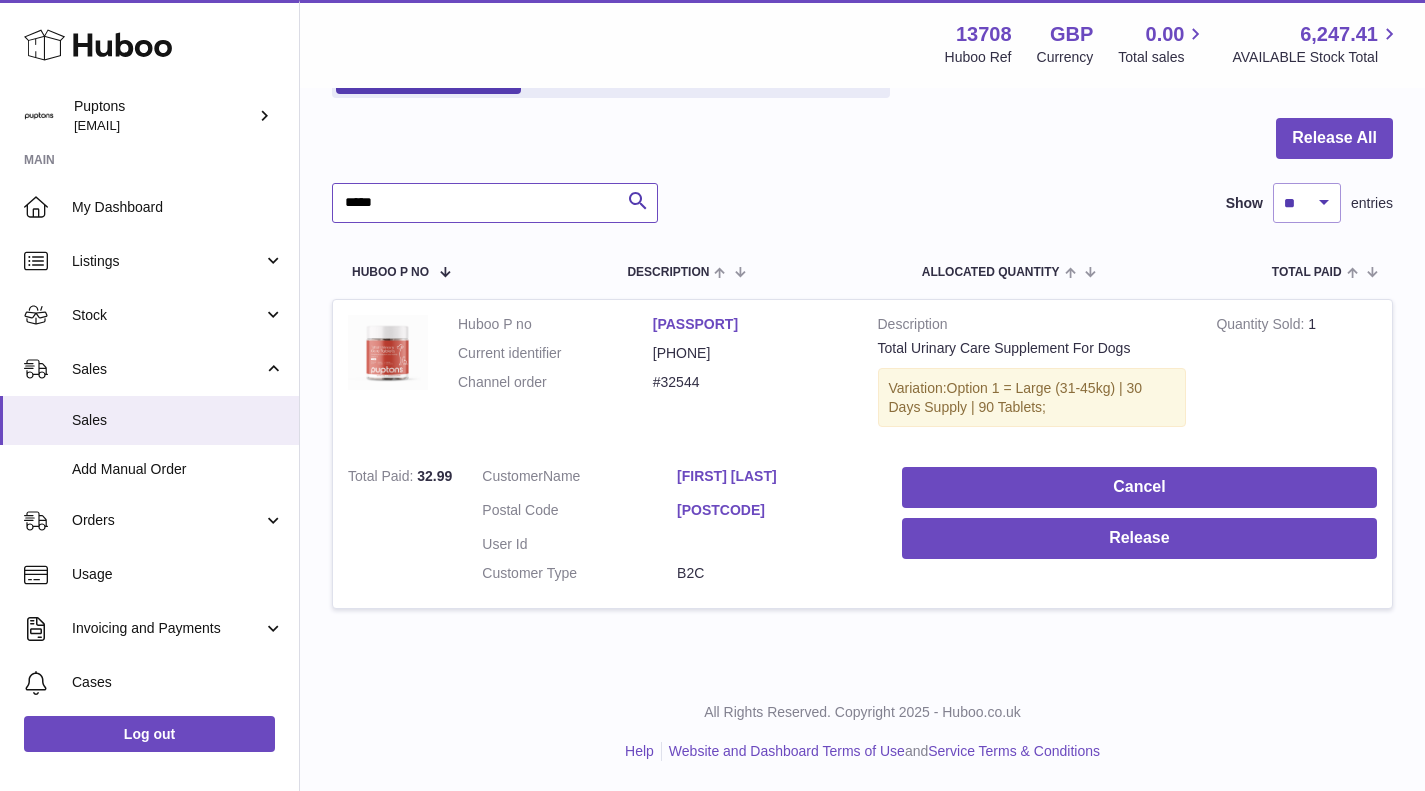 type on "*****" 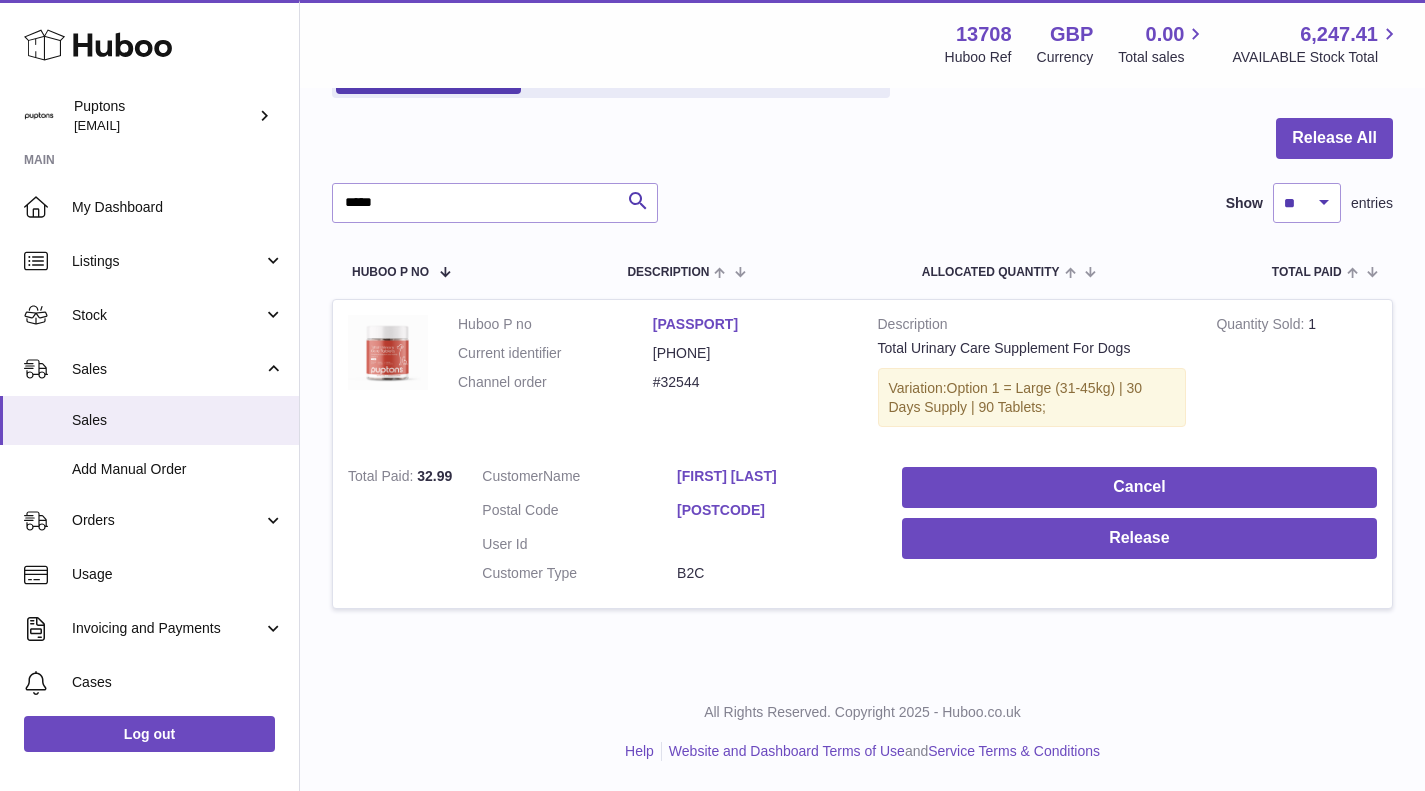 click on "[POSTCODE]" at bounding box center [774, 510] 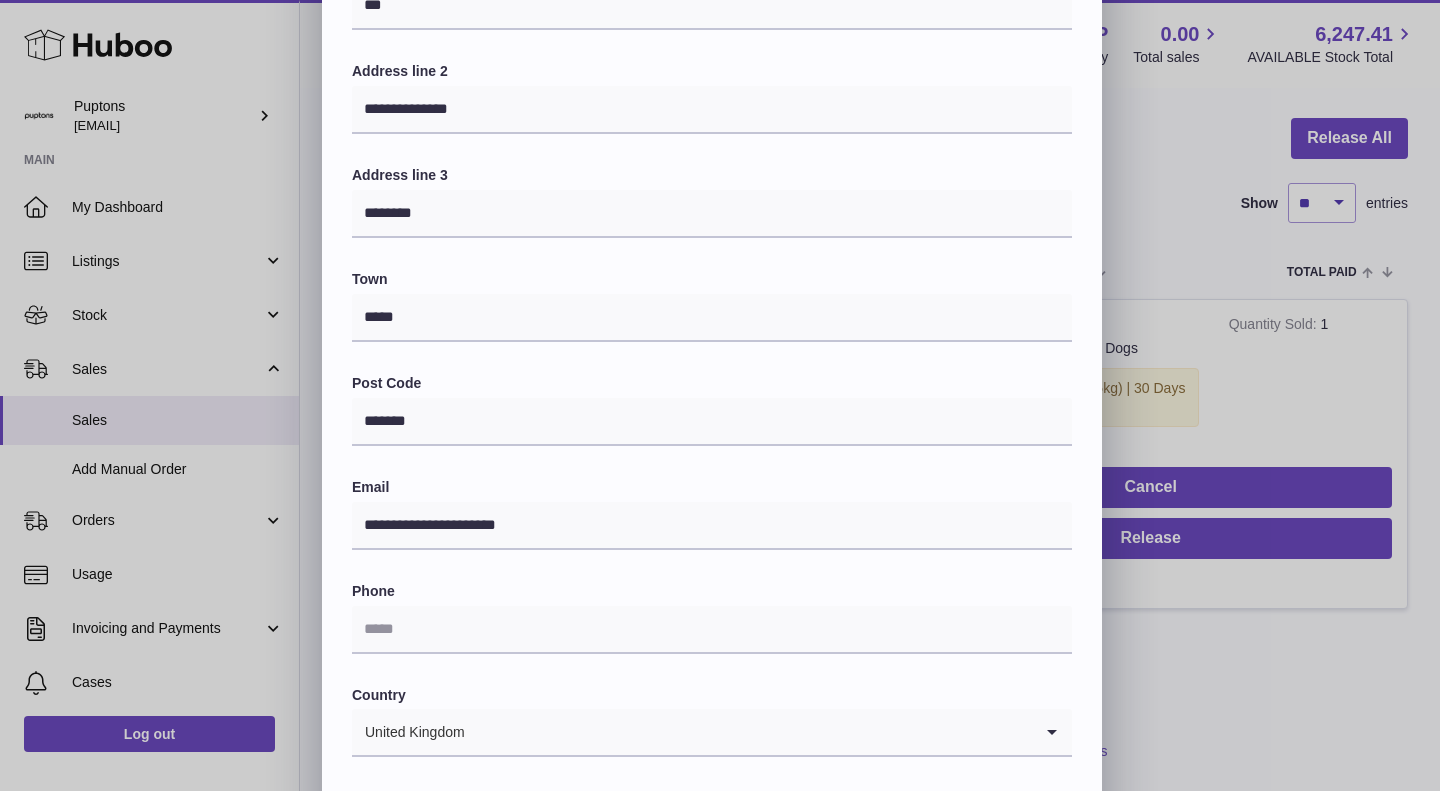 drag, startPoint x: 586, startPoint y: 652, endPoint x: 896, endPoint y: 838, distance: 361.519 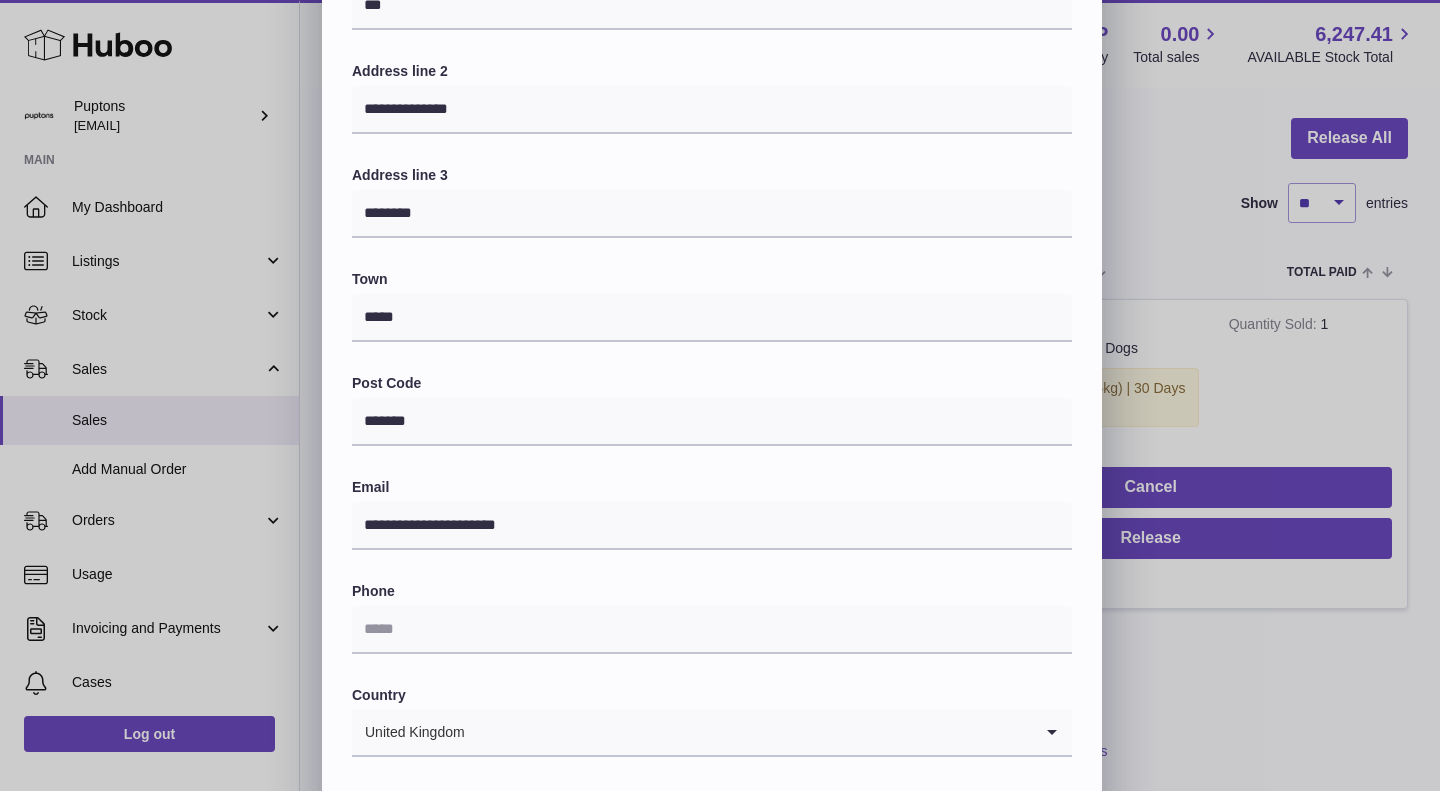 click on ".st0{fill:#141414;}" at bounding box center [720, 223] 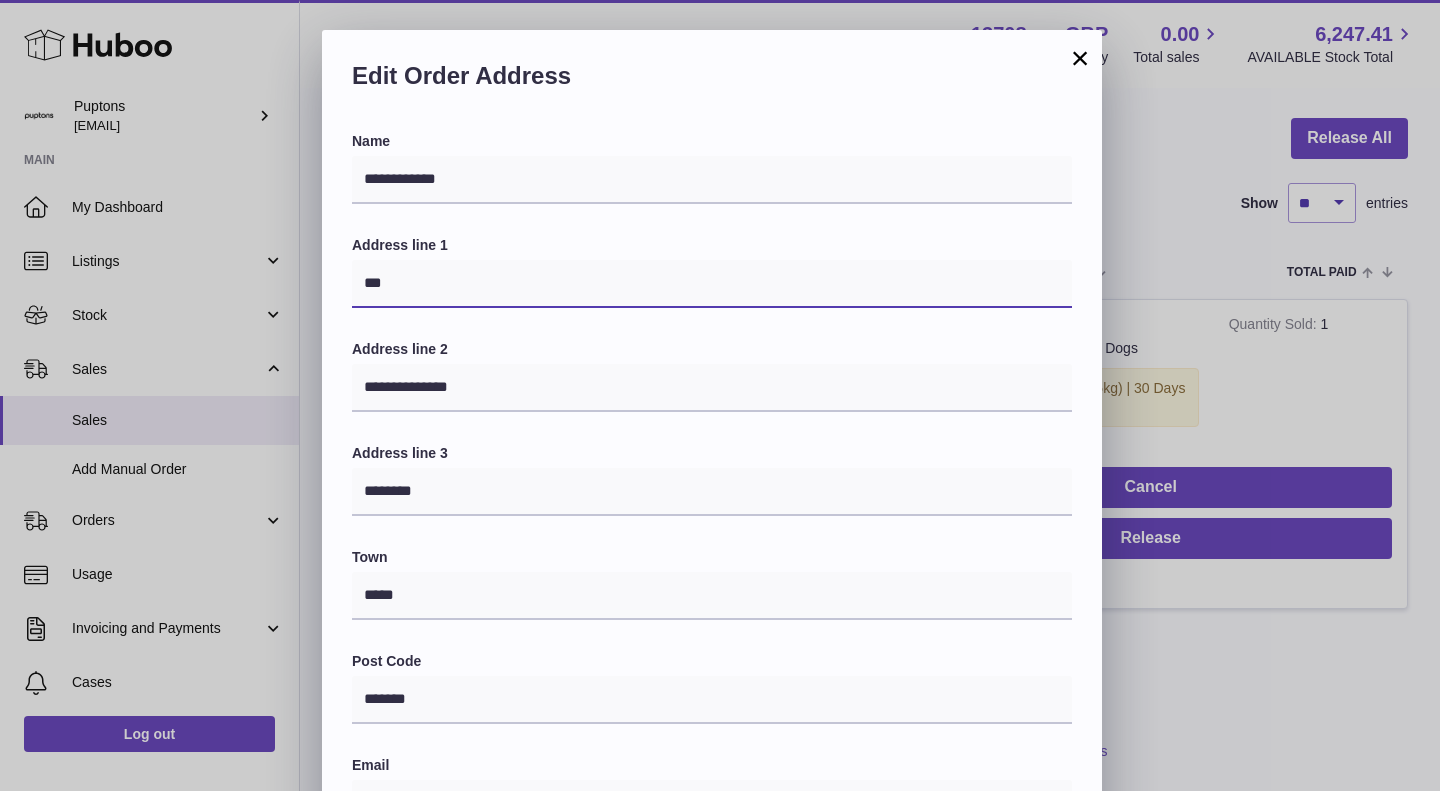 click on "***" at bounding box center (712, 284) 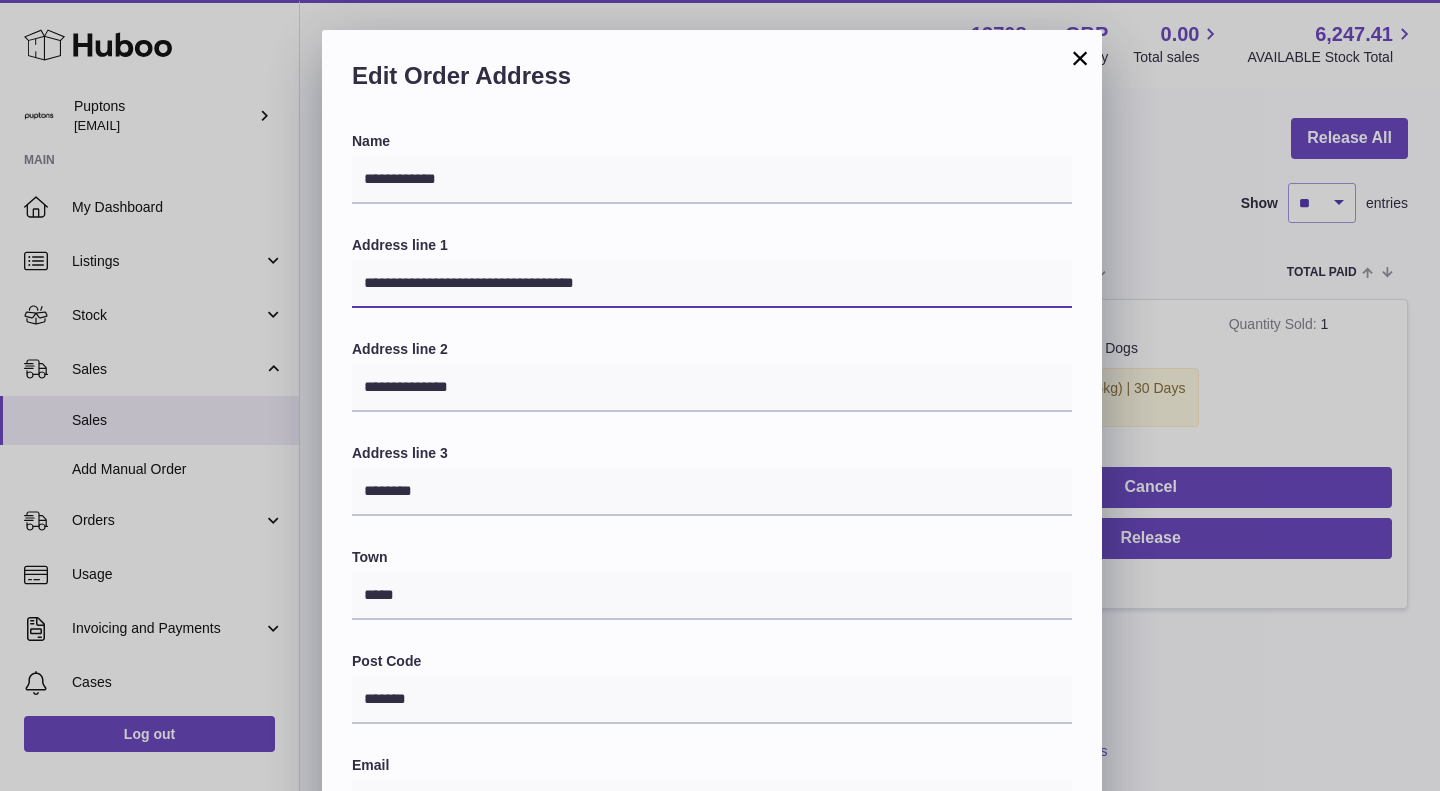 drag, startPoint x: 390, startPoint y: 282, endPoint x: 509, endPoint y: 278, distance: 119.06721 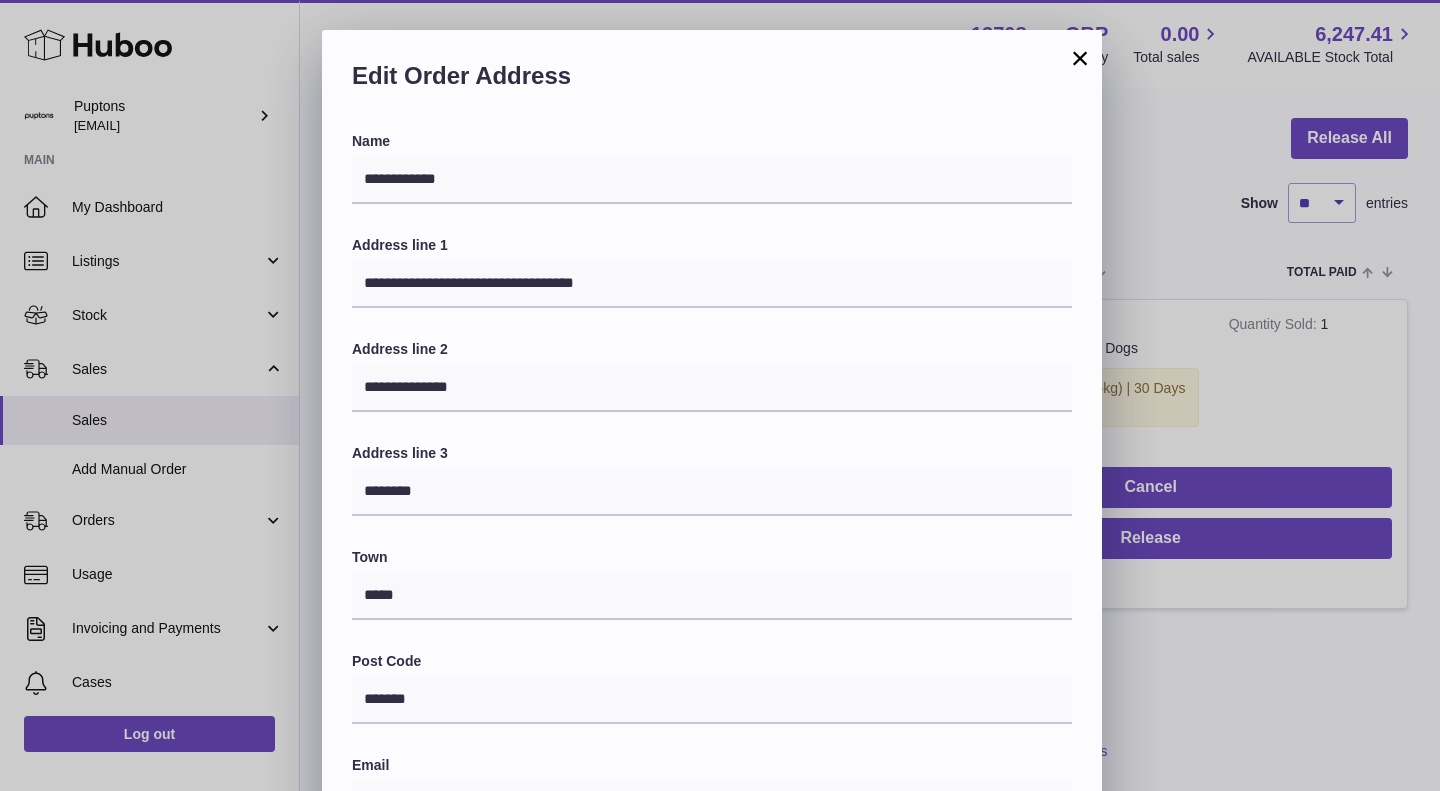 click on "Address line 3   ********" at bounding box center (712, 480) 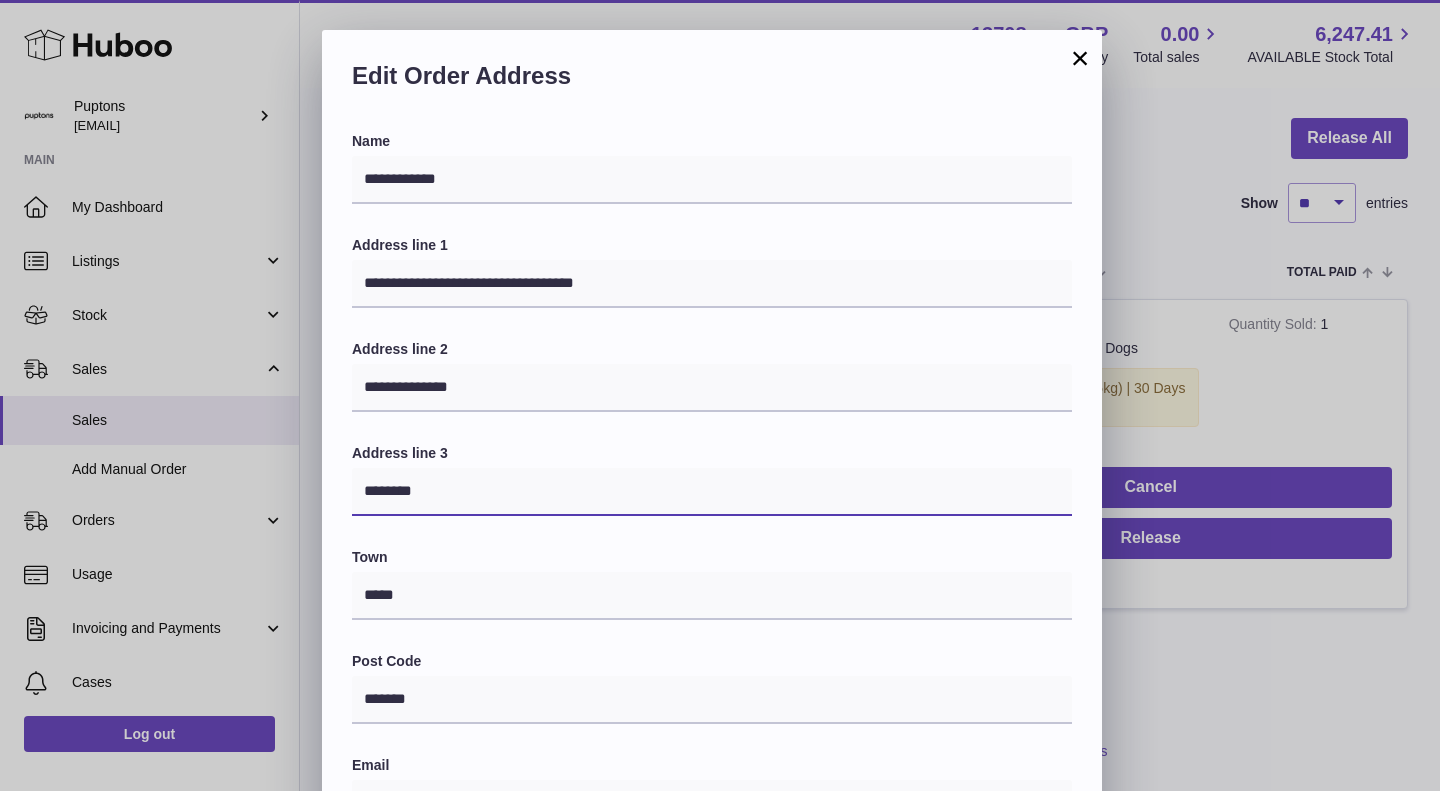 click on "********" at bounding box center [712, 492] 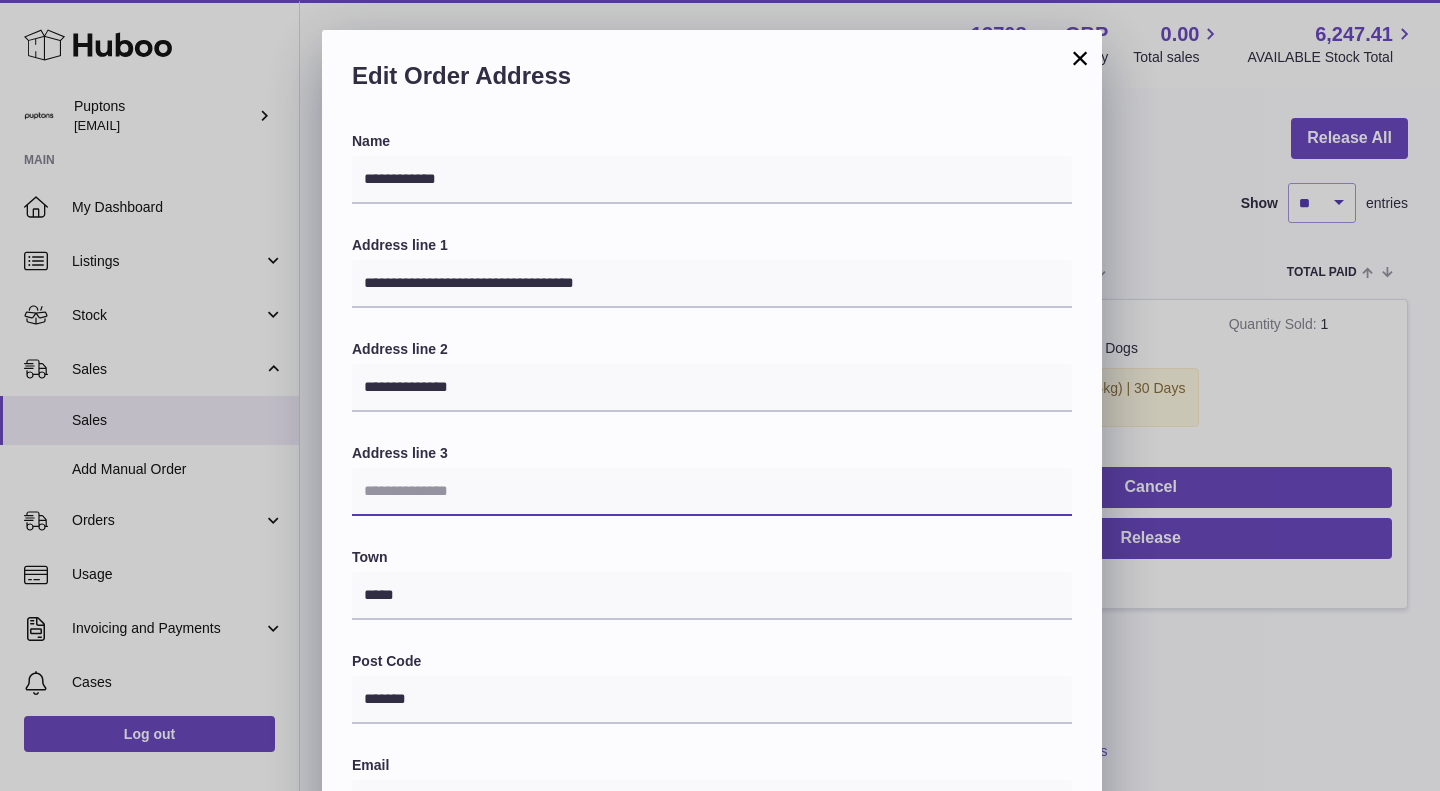 type 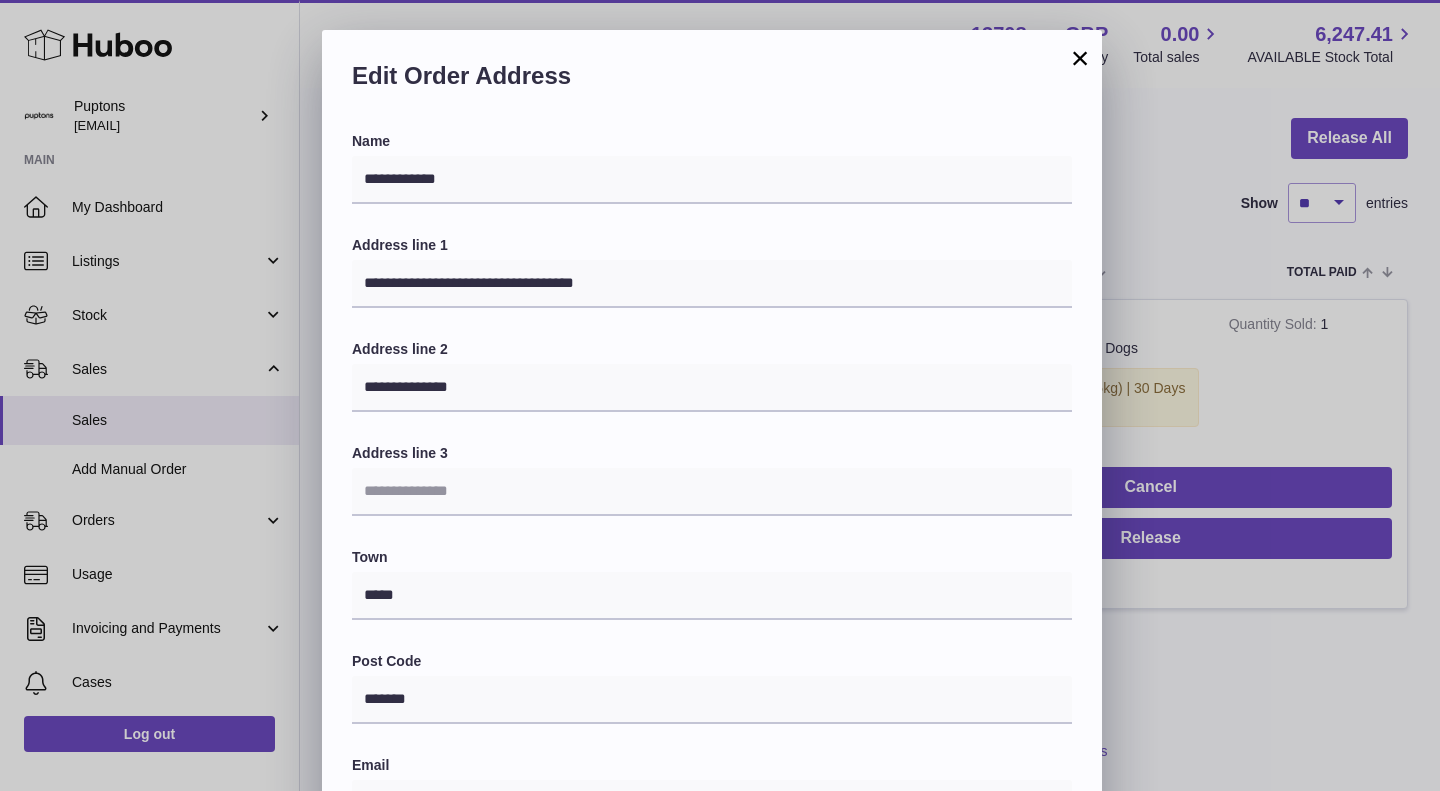click on "**********" at bounding box center (712, 681) 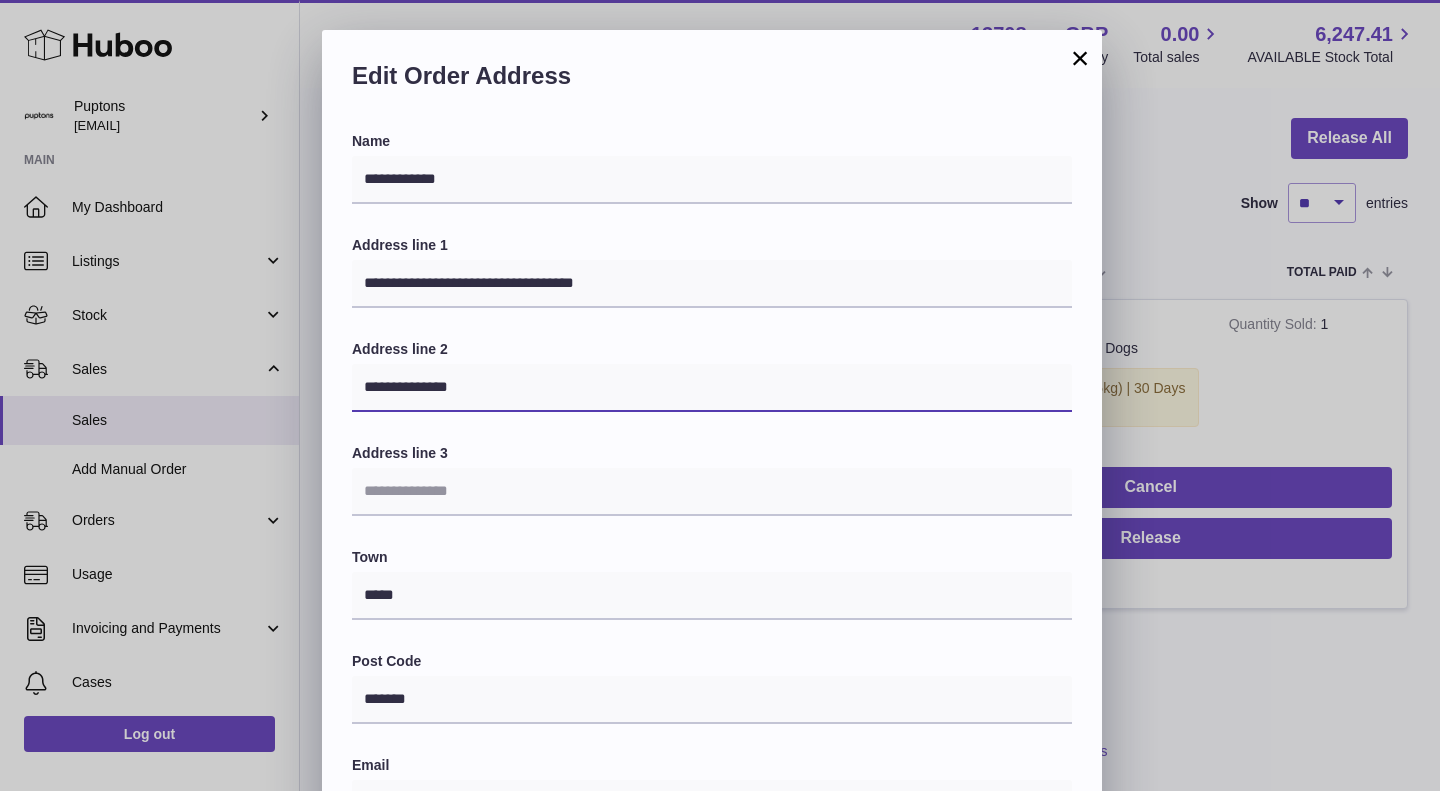 click on "**********" at bounding box center (712, 388) 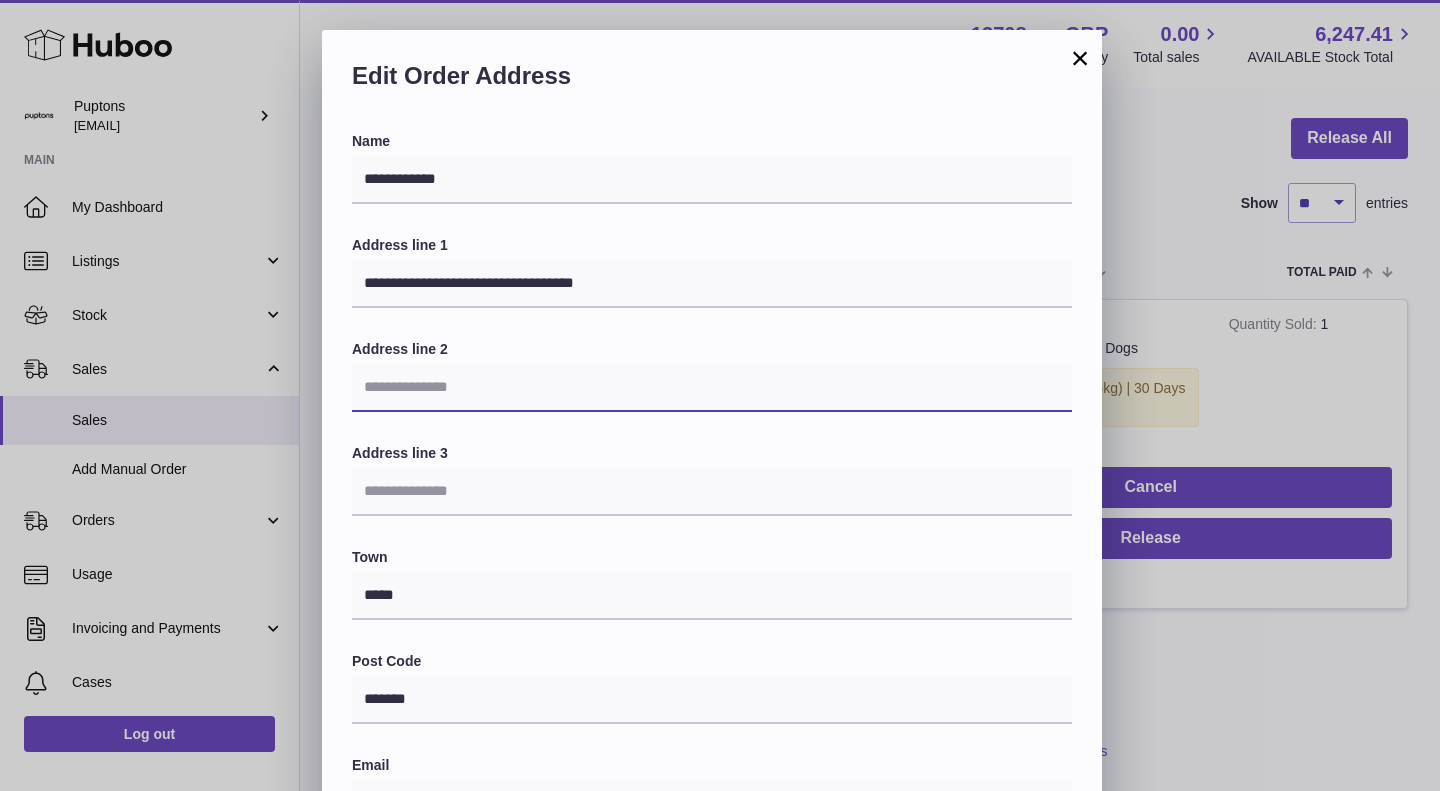 type 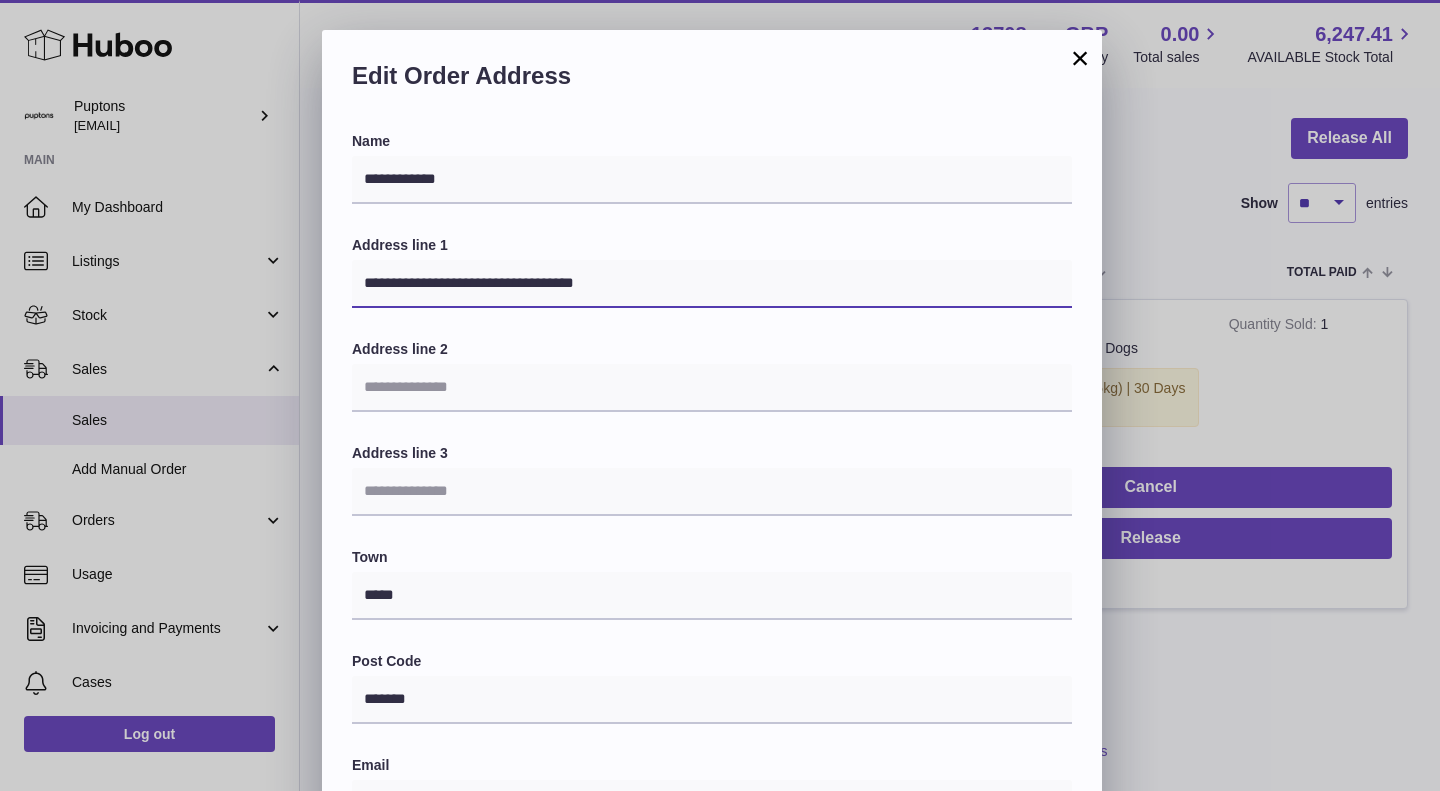 drag, startPoint x: 638, startPoint y: 289, endPoint x: 572, endPoint y: 287, distance: 66.0303 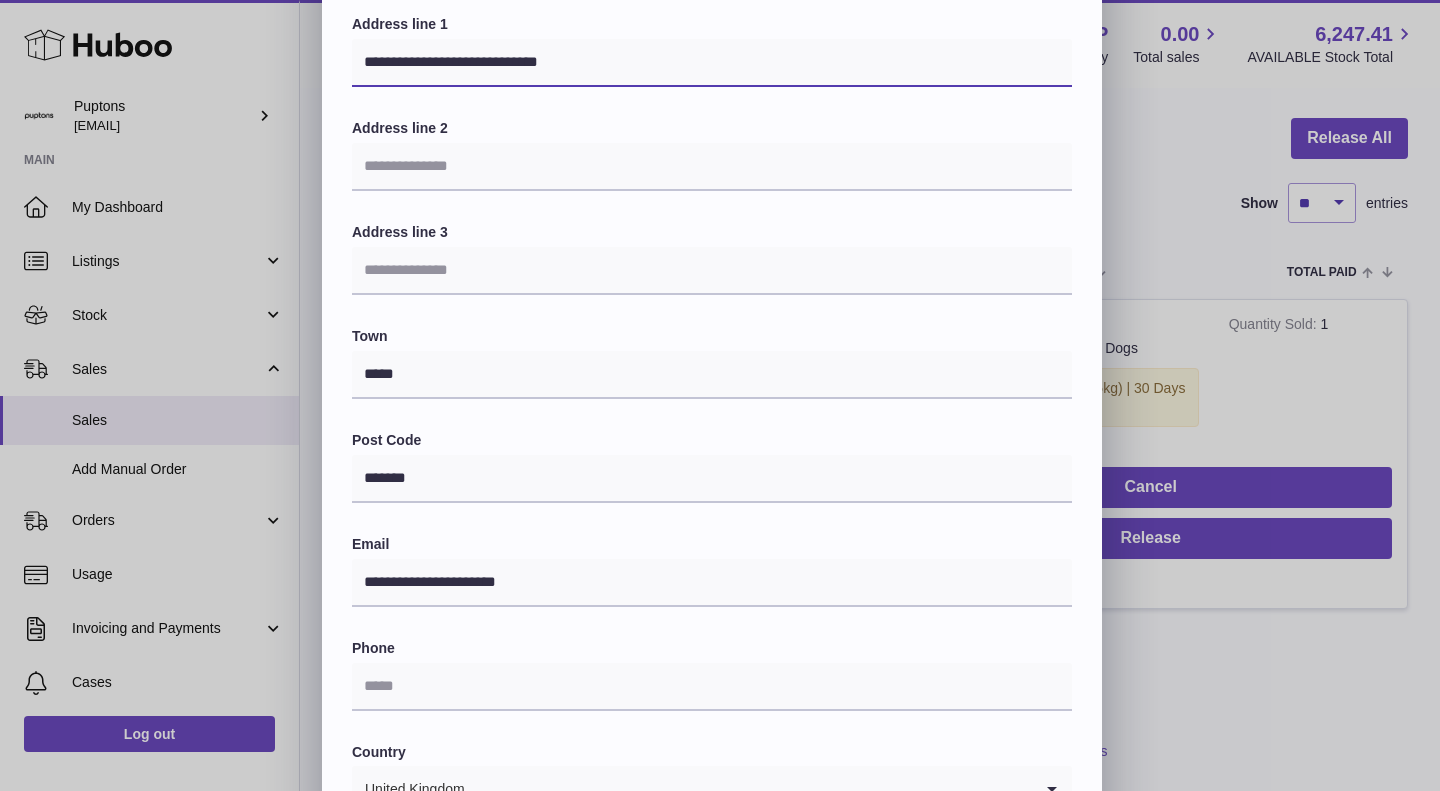 scroll, scrollTop: 226, scrollLeft: 0, axis: vertical 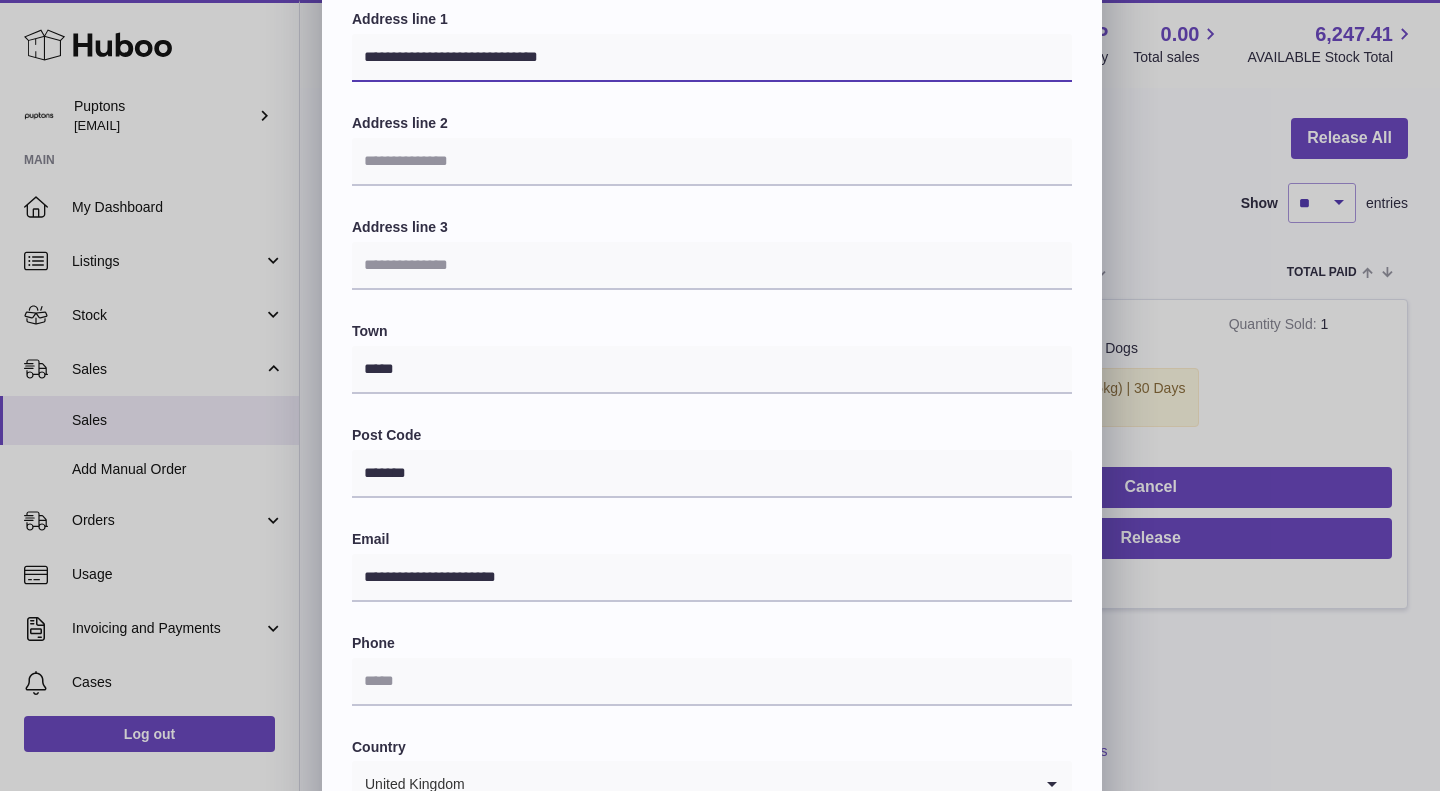 click on "**********" at bounding box center [712, 58] 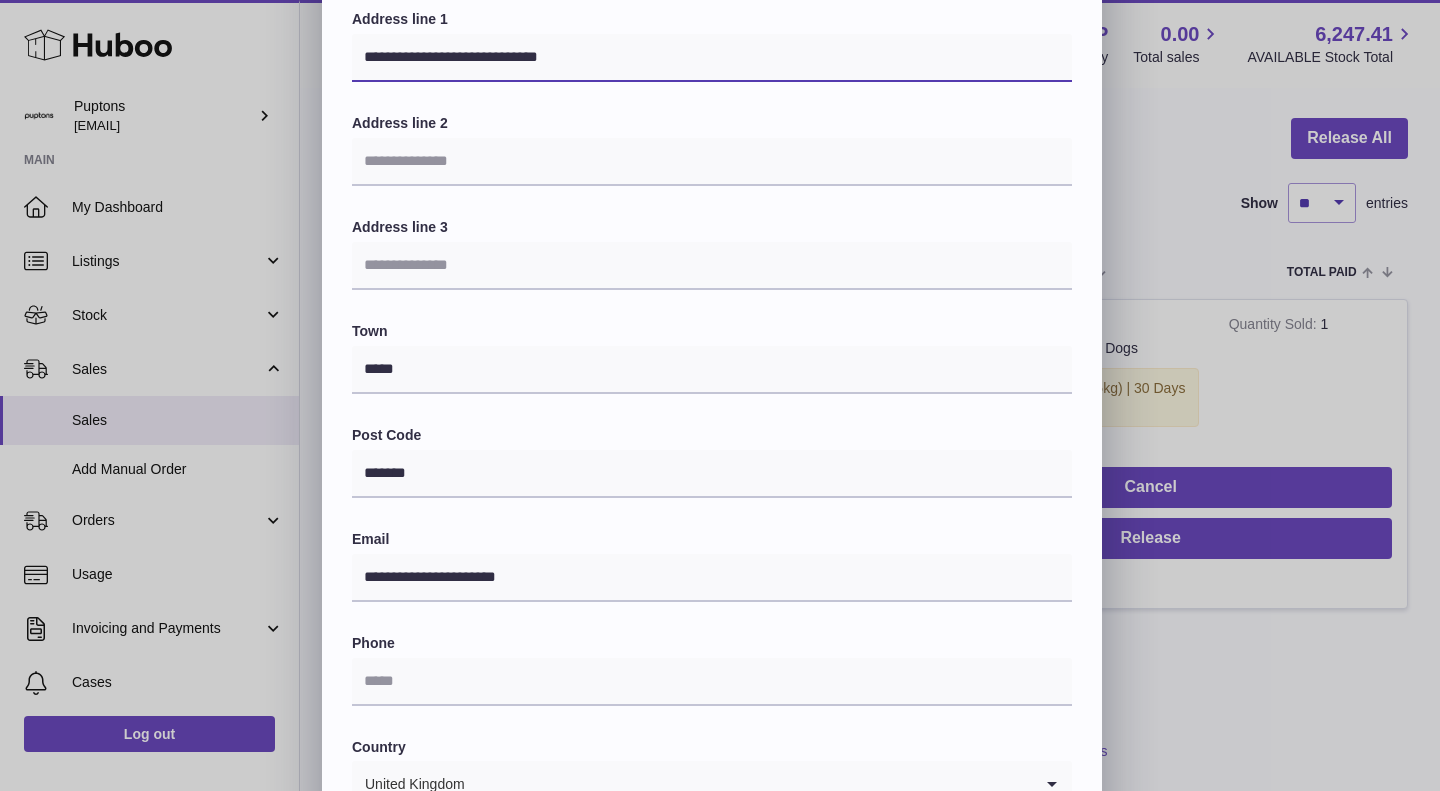 click on "**********" at bounding box center [712, 58] 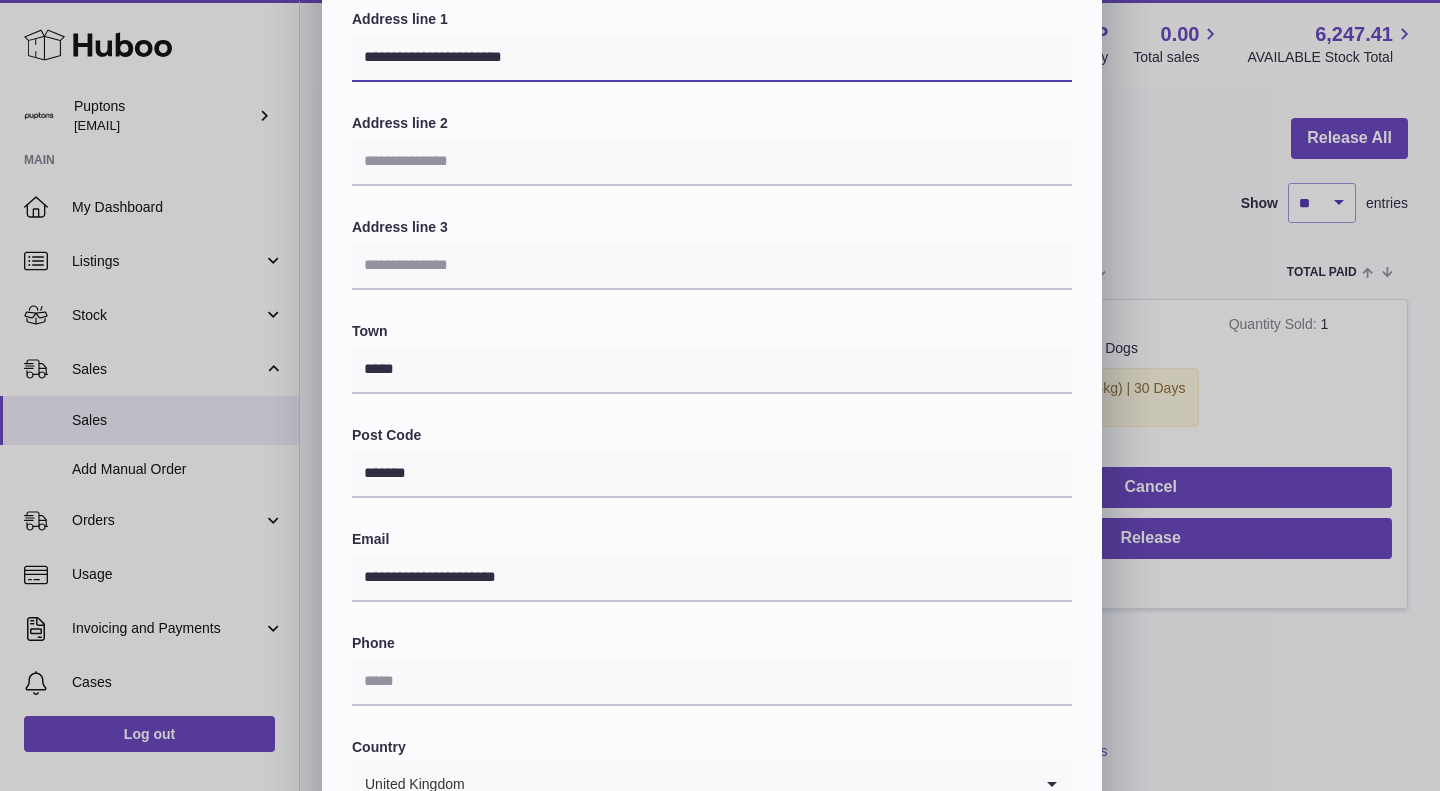 type on "**********" 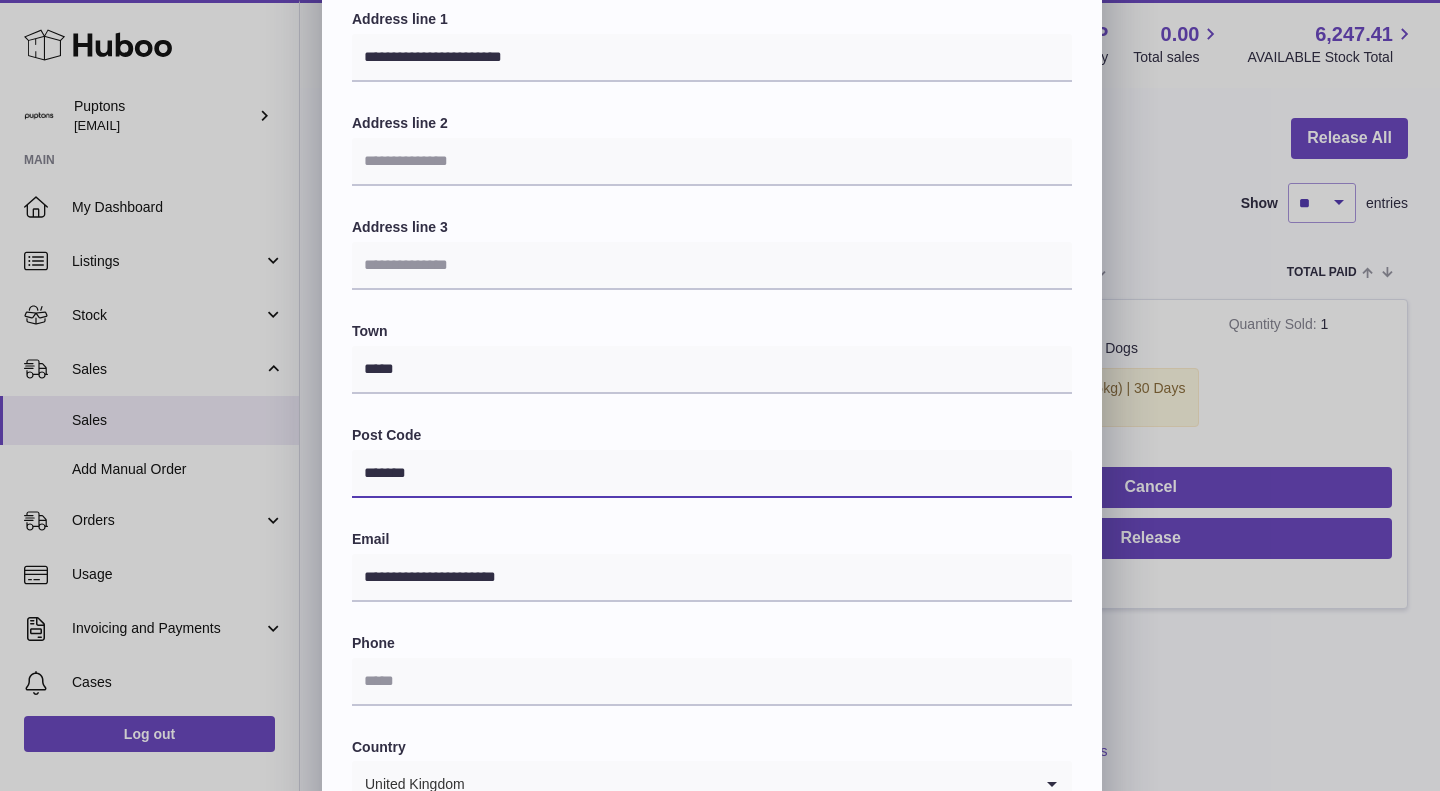 click on "*******" at bounding box center [712, 474] 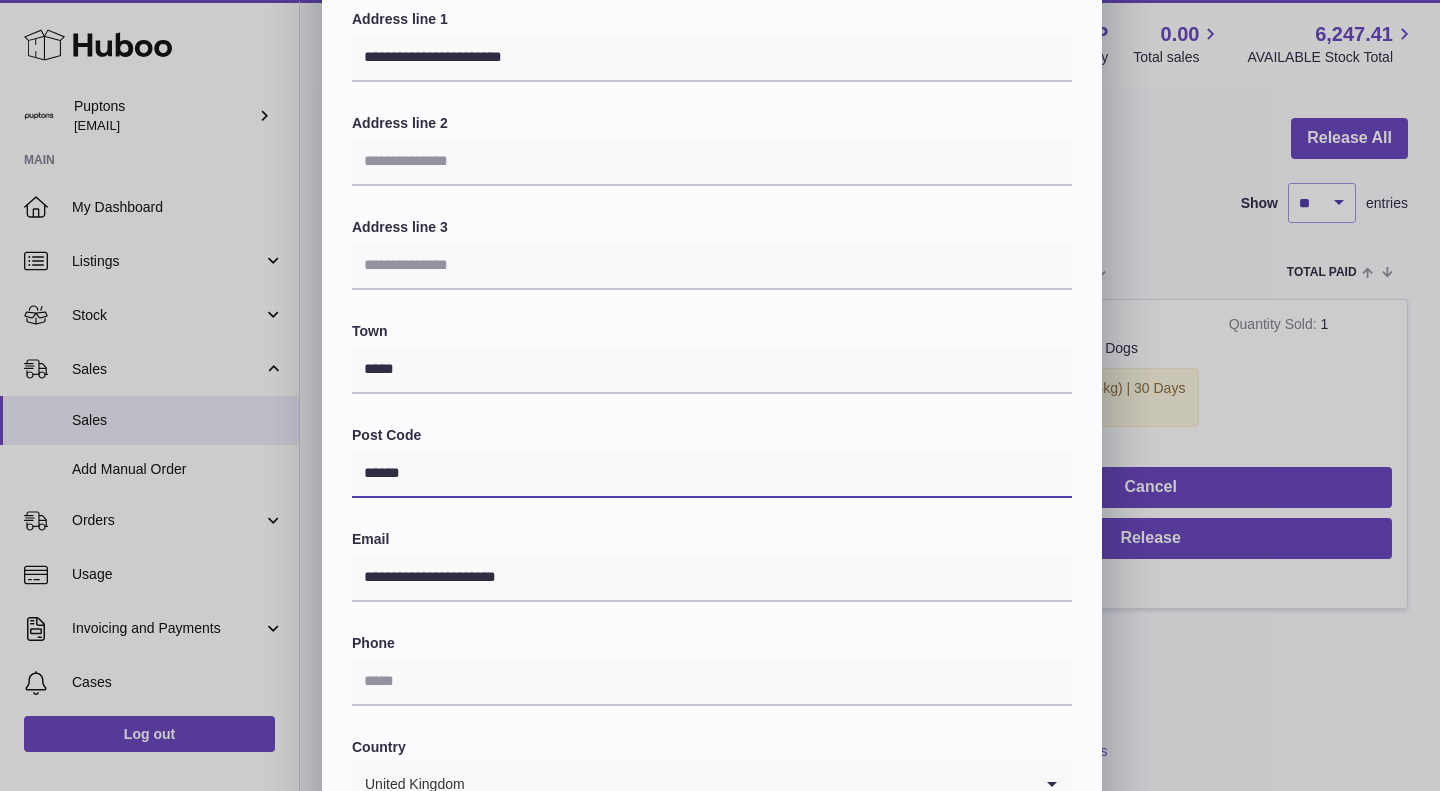 type on "******" 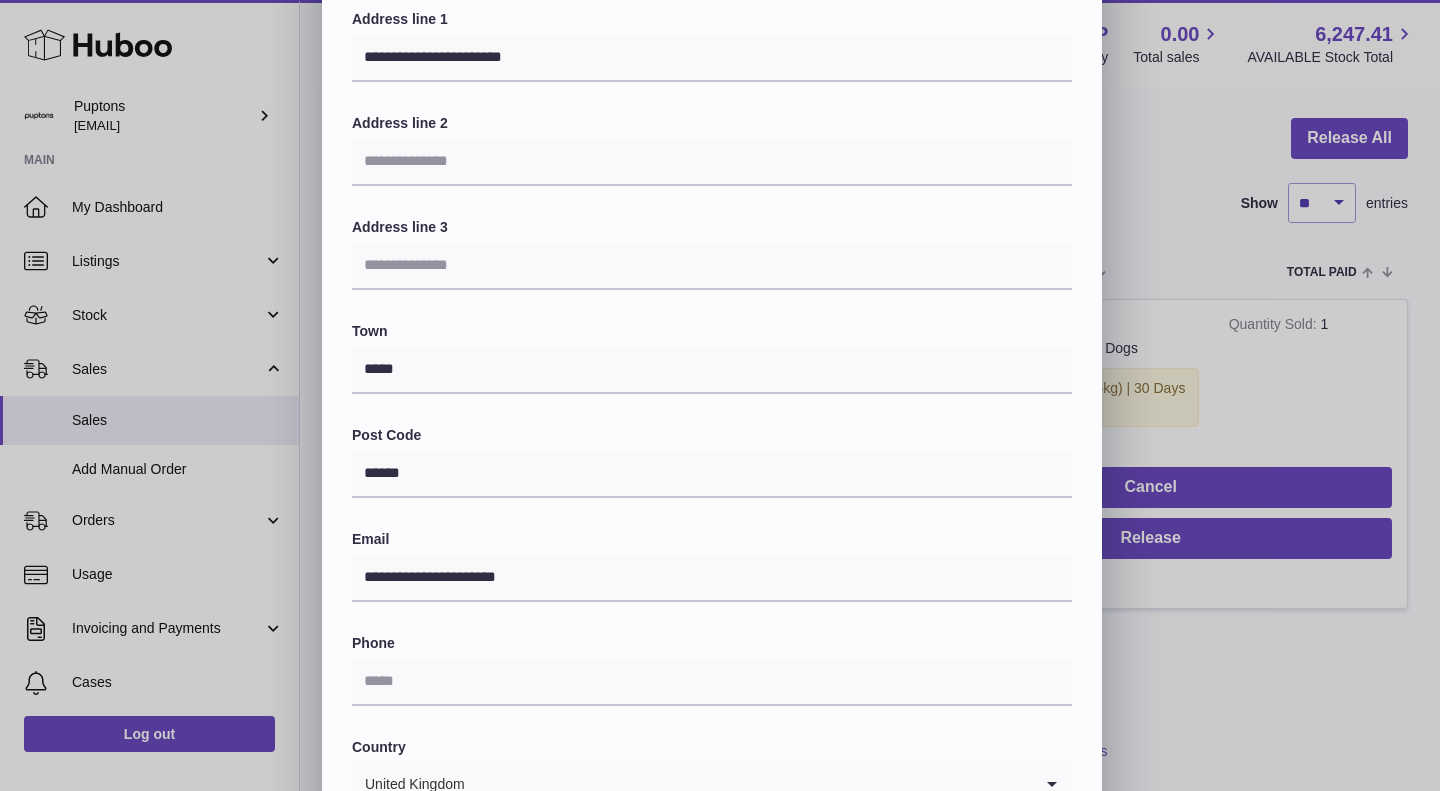 click on "**********" at bounding box center [712, 409] 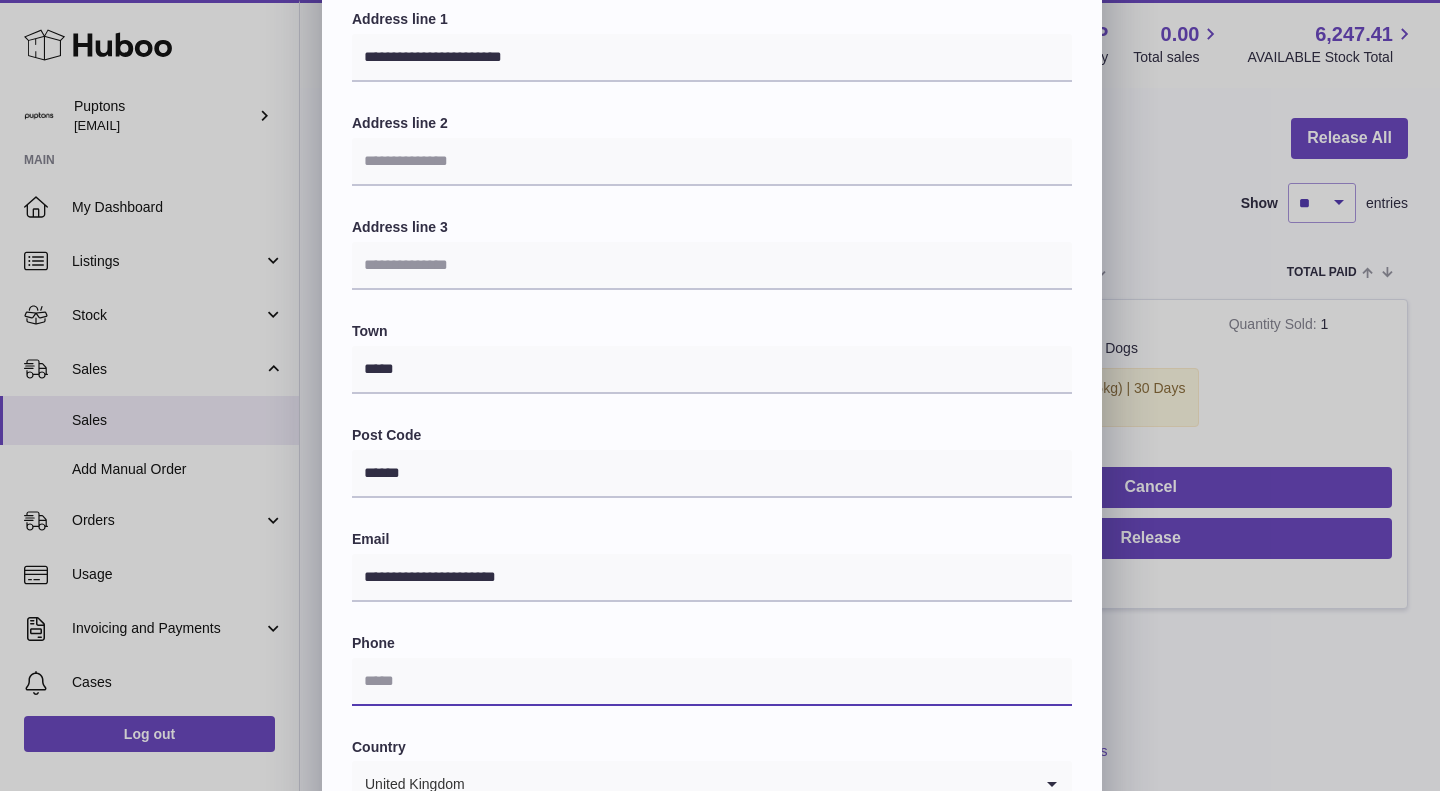 click at bounding box center (712, 682) 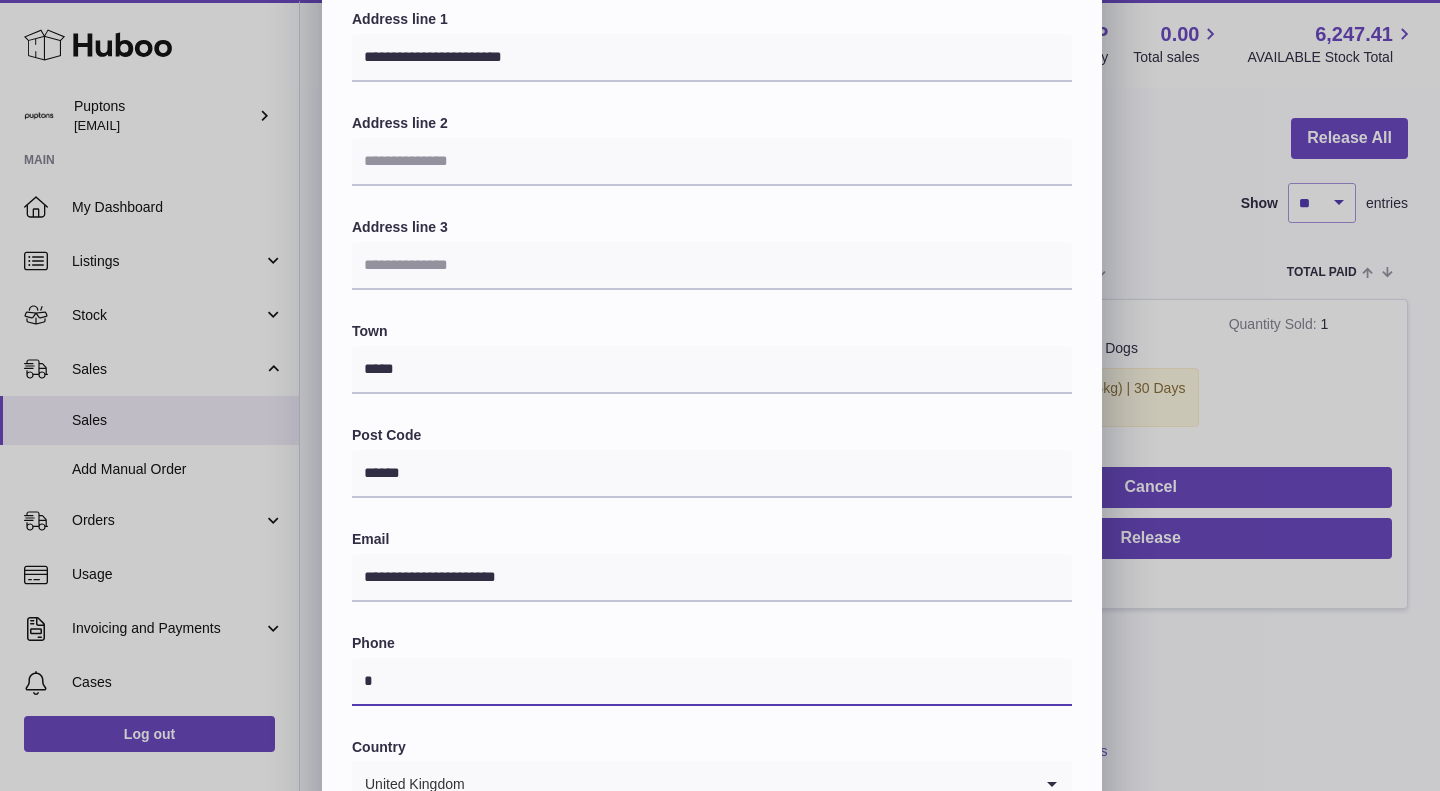 type on "*" 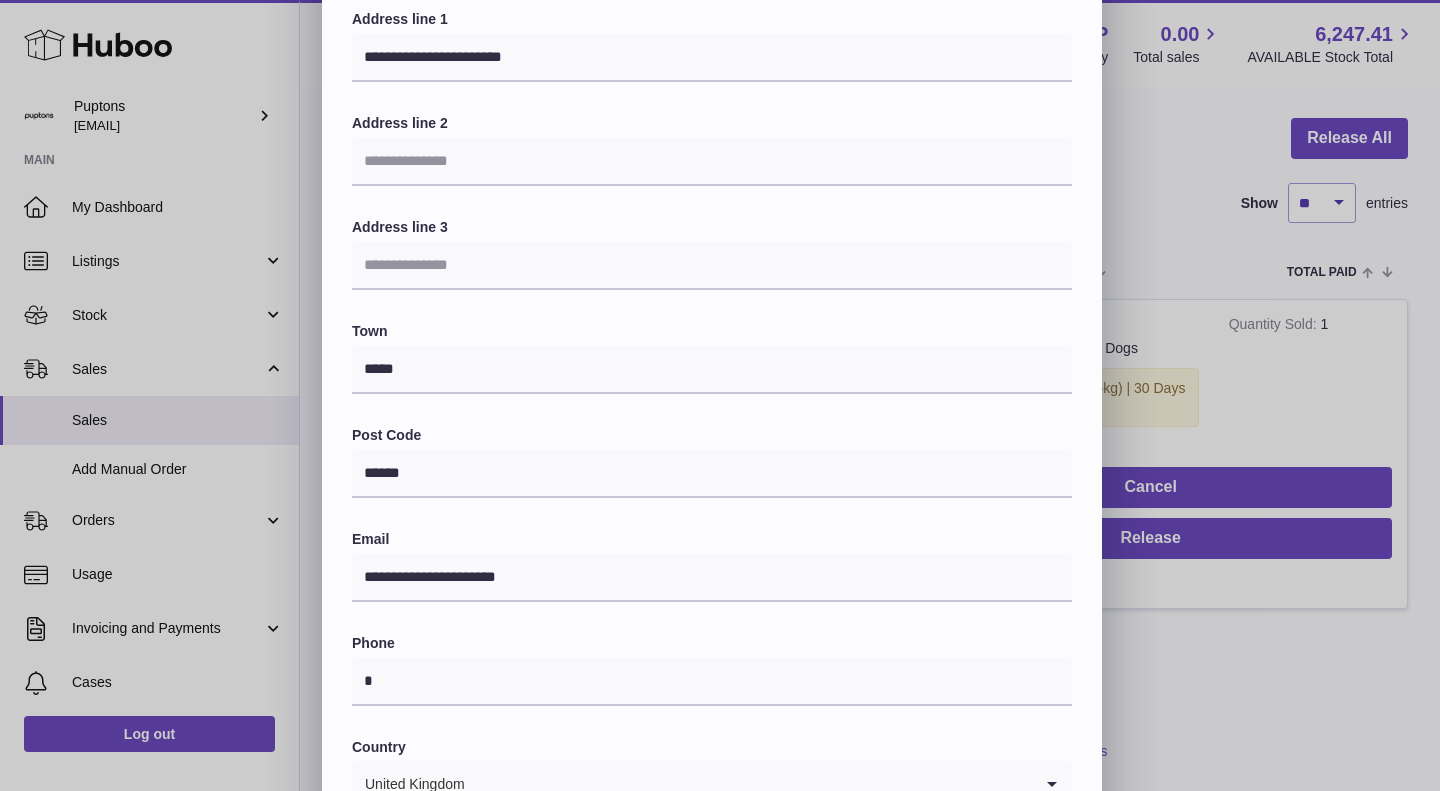 click on "**********" at bounding box center (712, 409) 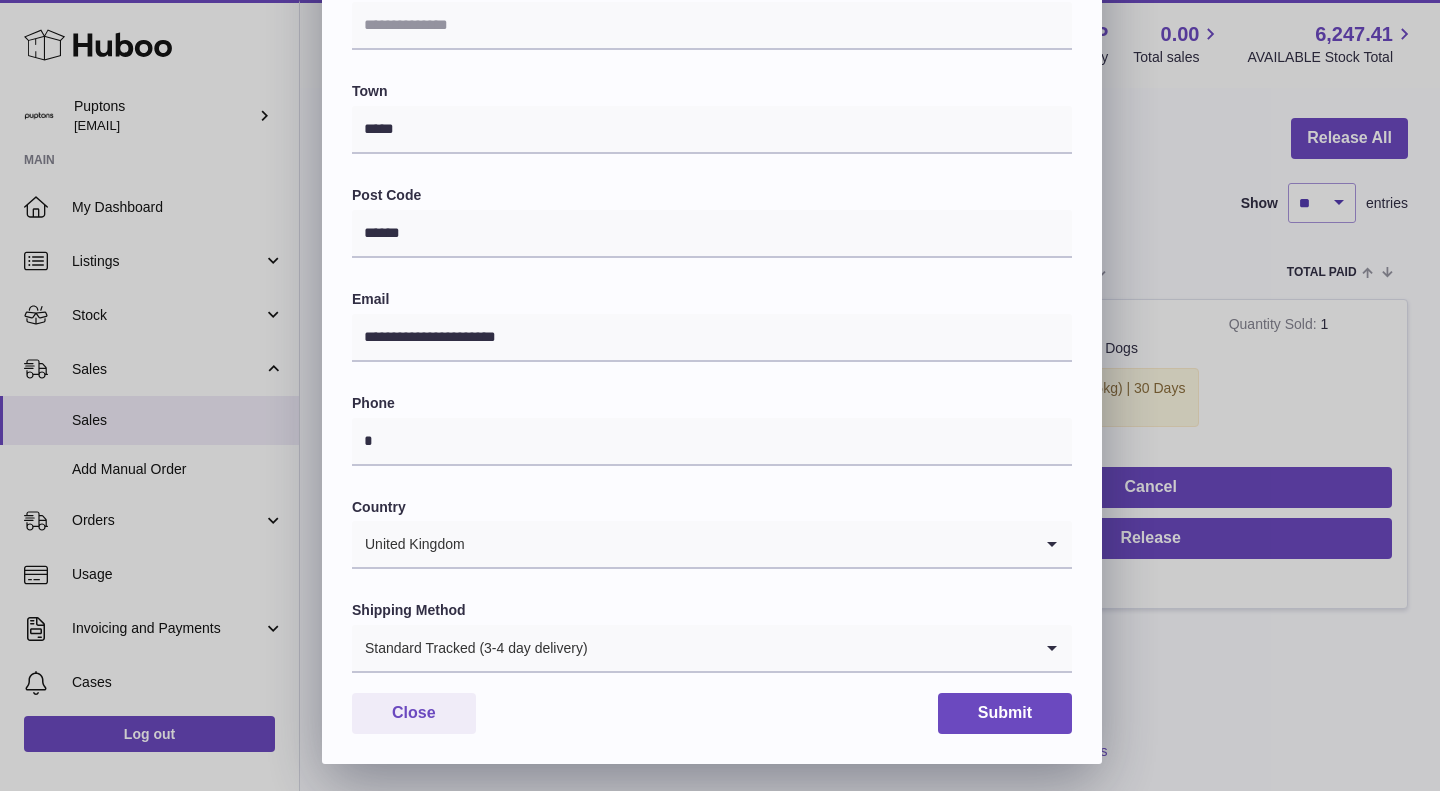 scroll, scrollTop: 469, scrollLeft: 0, axis: vertical 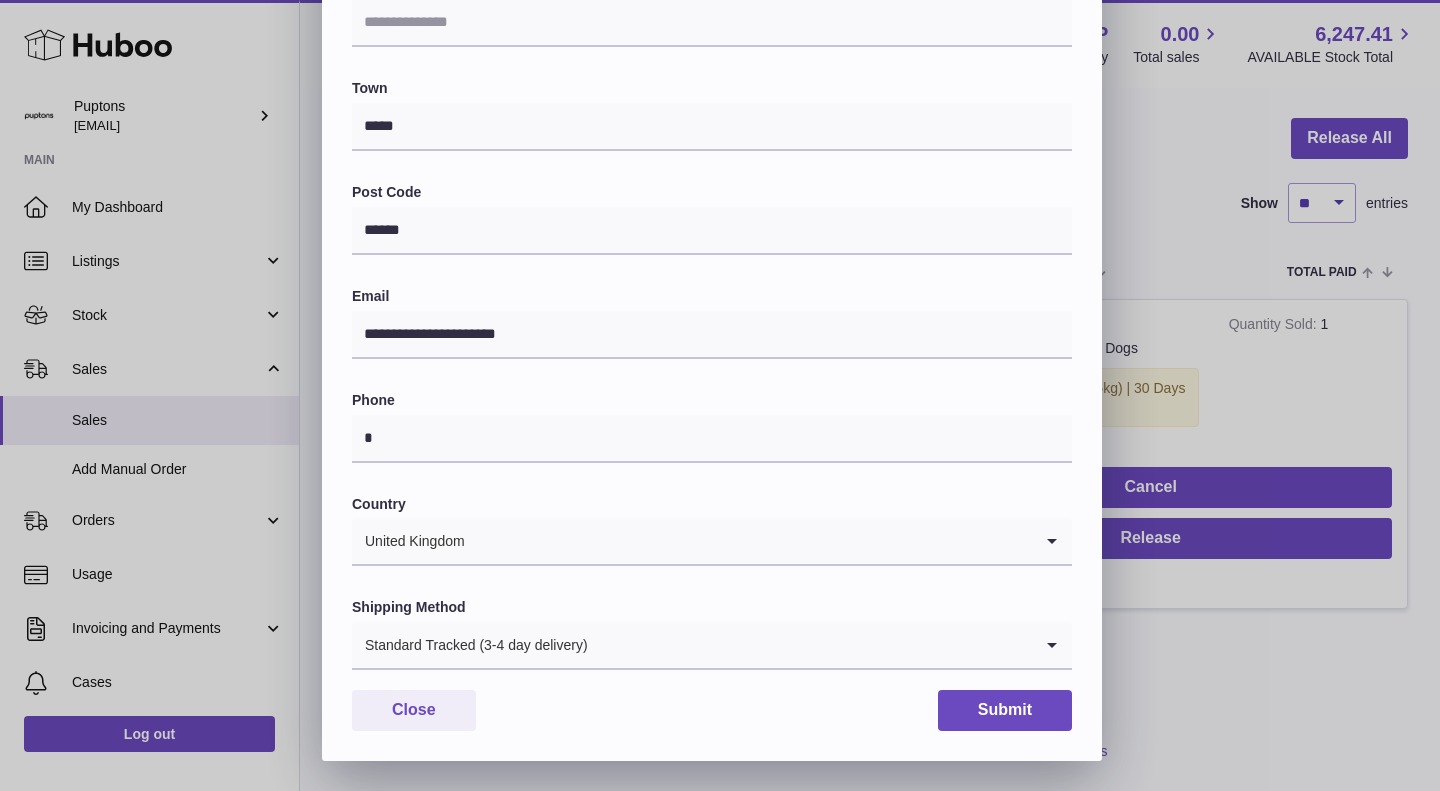 click at bounding box center (810, 645) 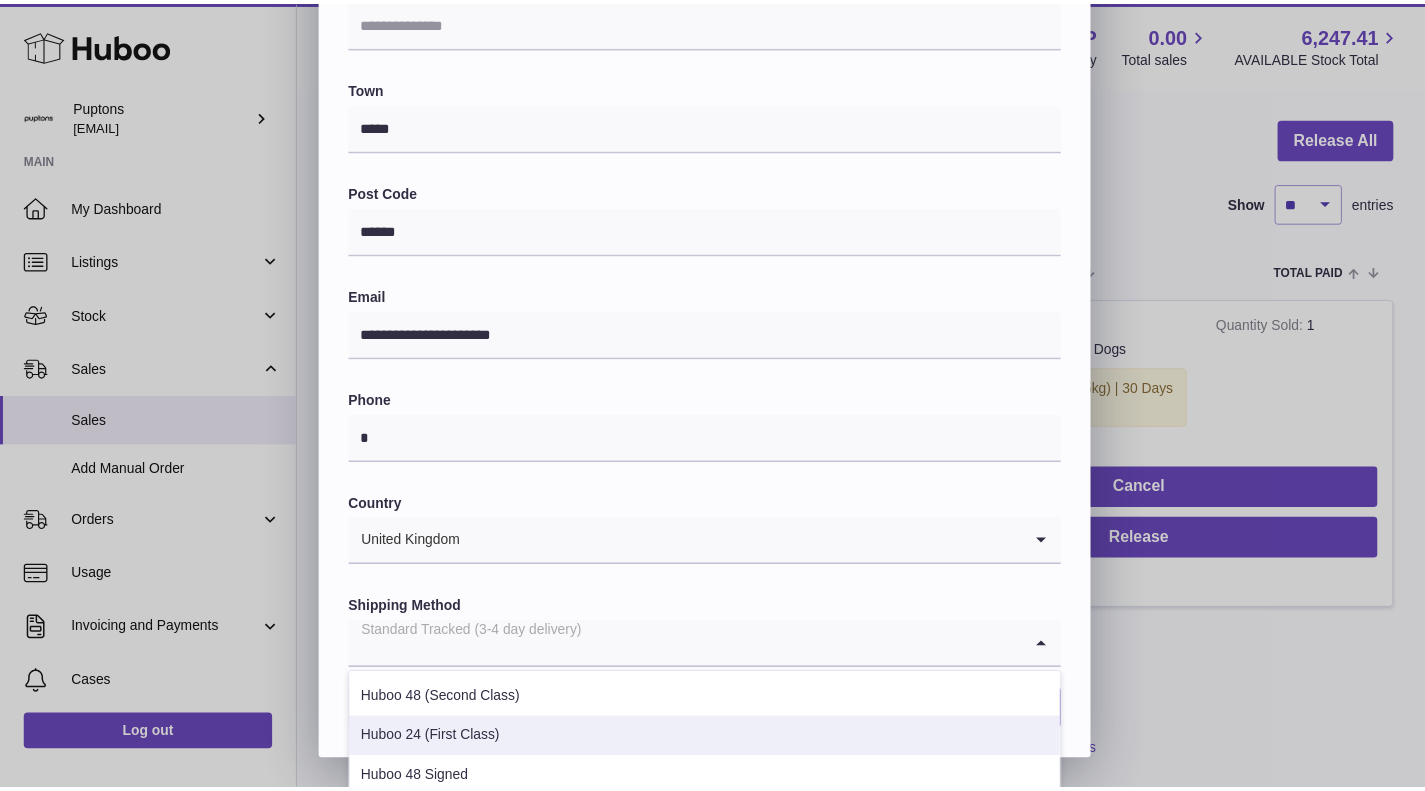 scroll, scrollTop: 102, scrollLeft: 0, axis: vertical 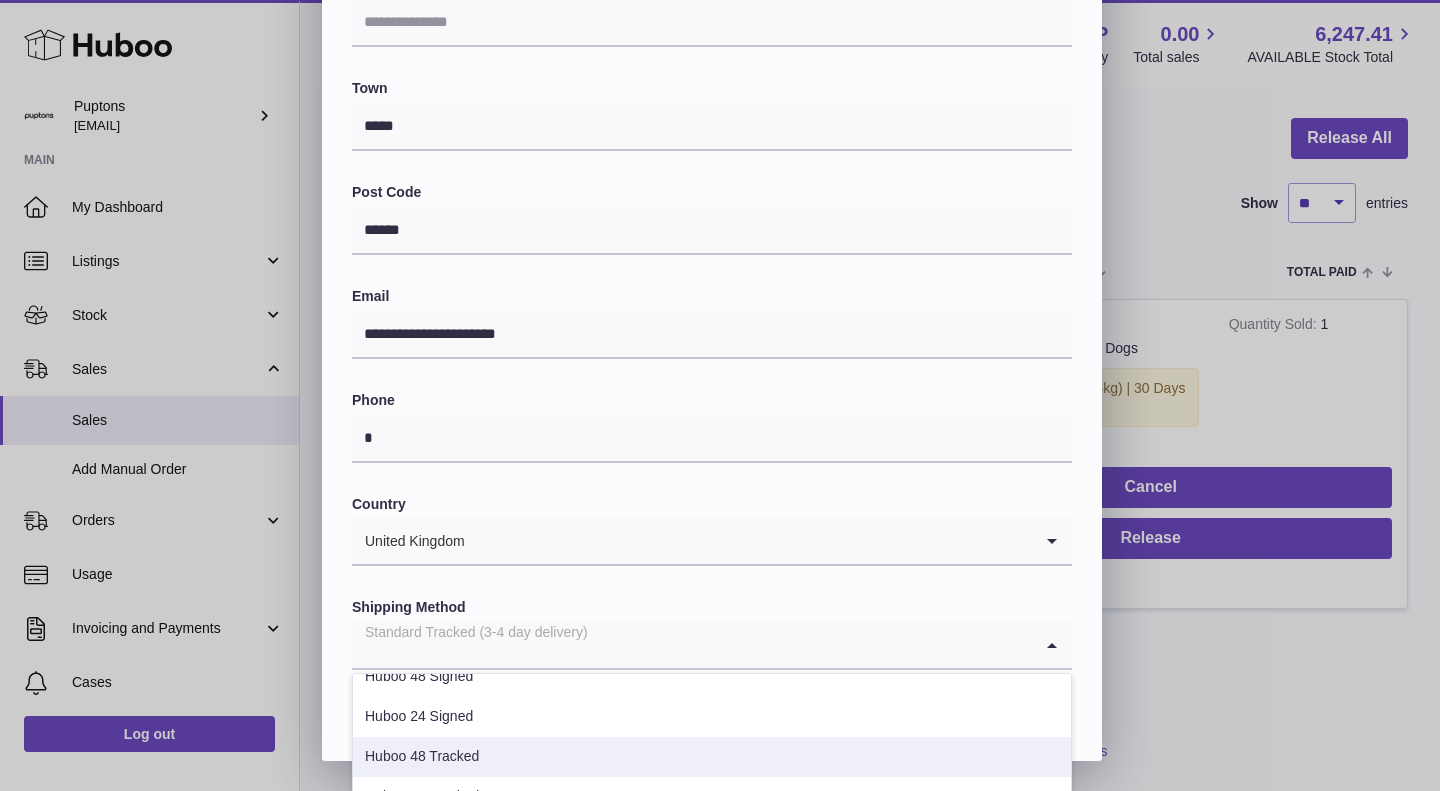 click on "Huboo 48 Tracked" at bounding box center [712, 757] 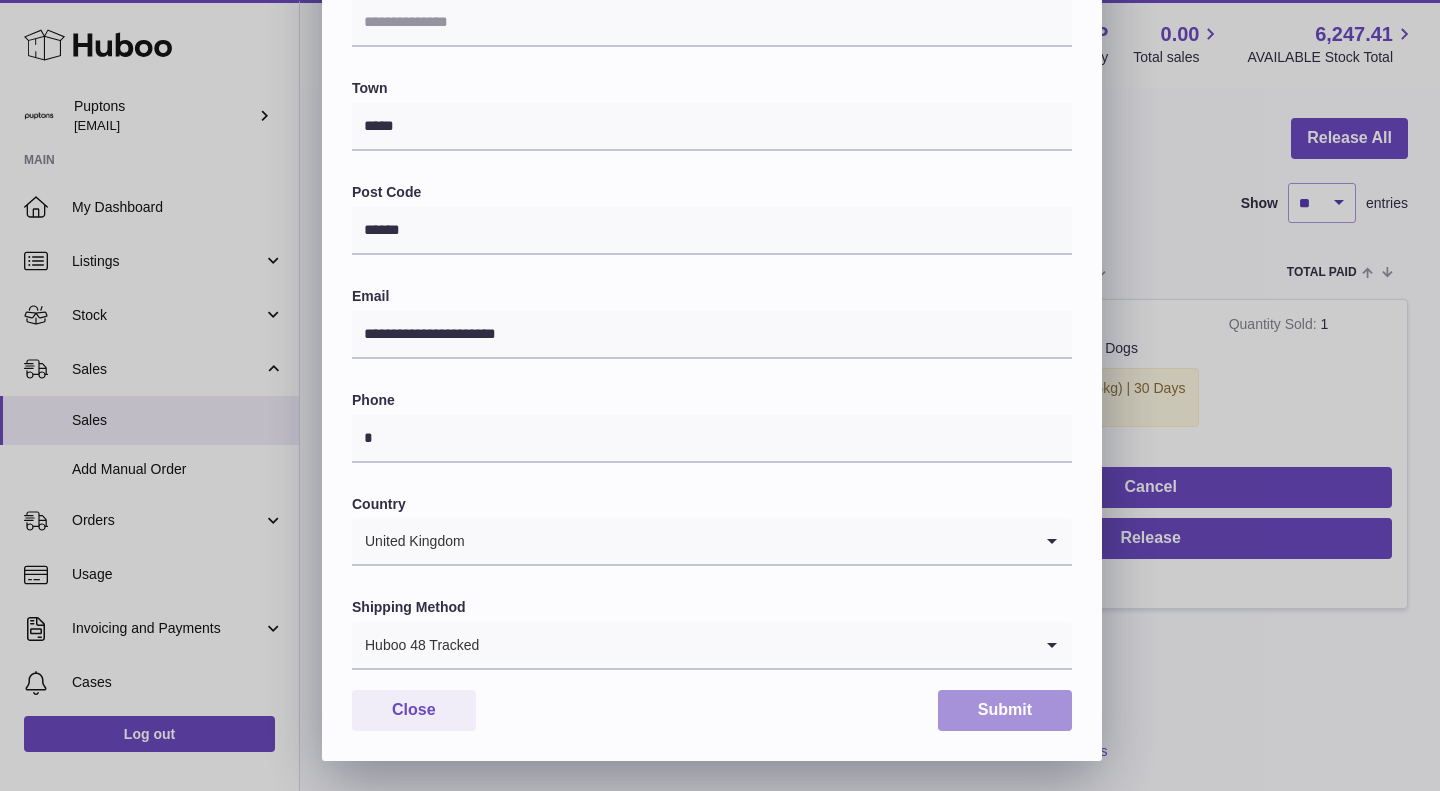 click on "Submit" at bounding box center [1005, 710] 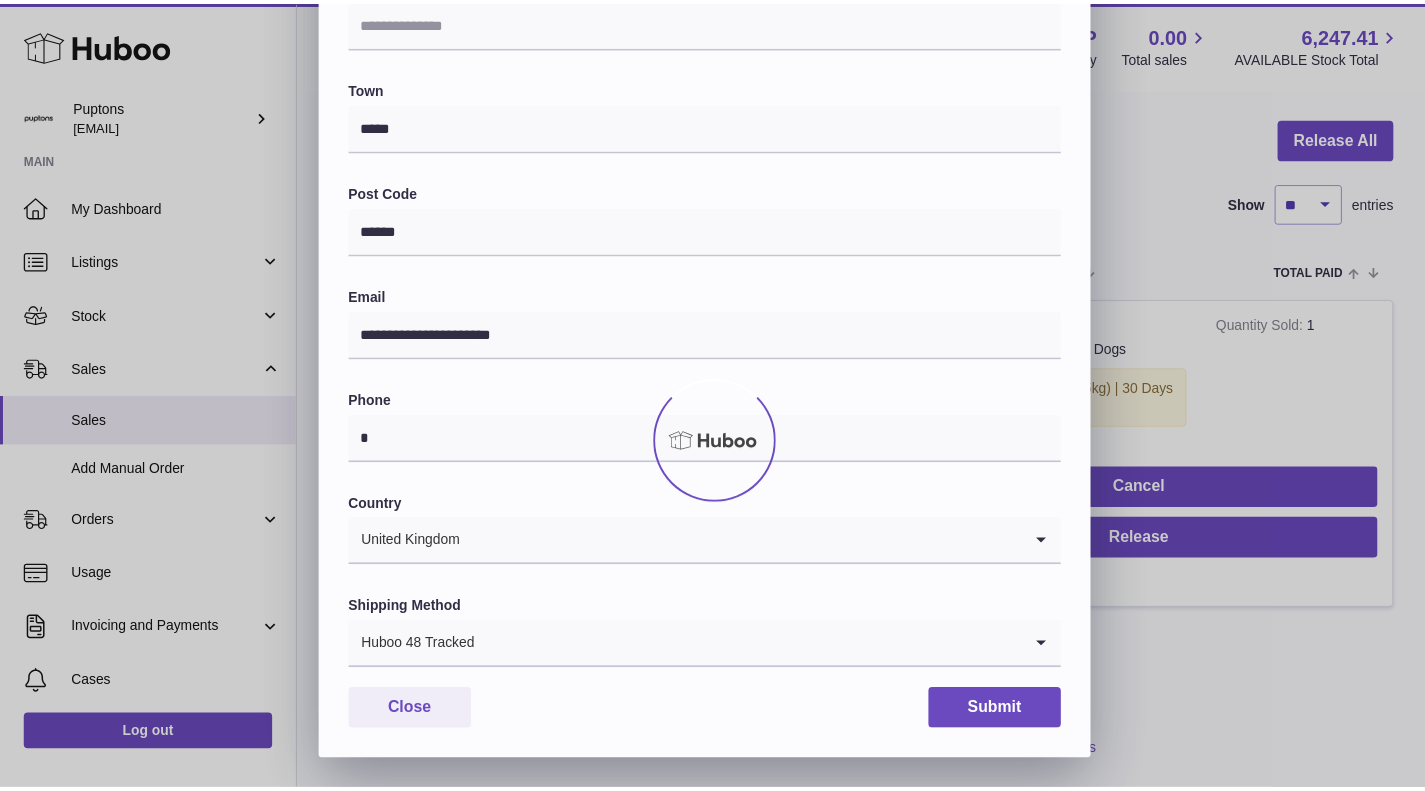 scroll, scrollTop: 0, scrollLeft: 0, axis: both 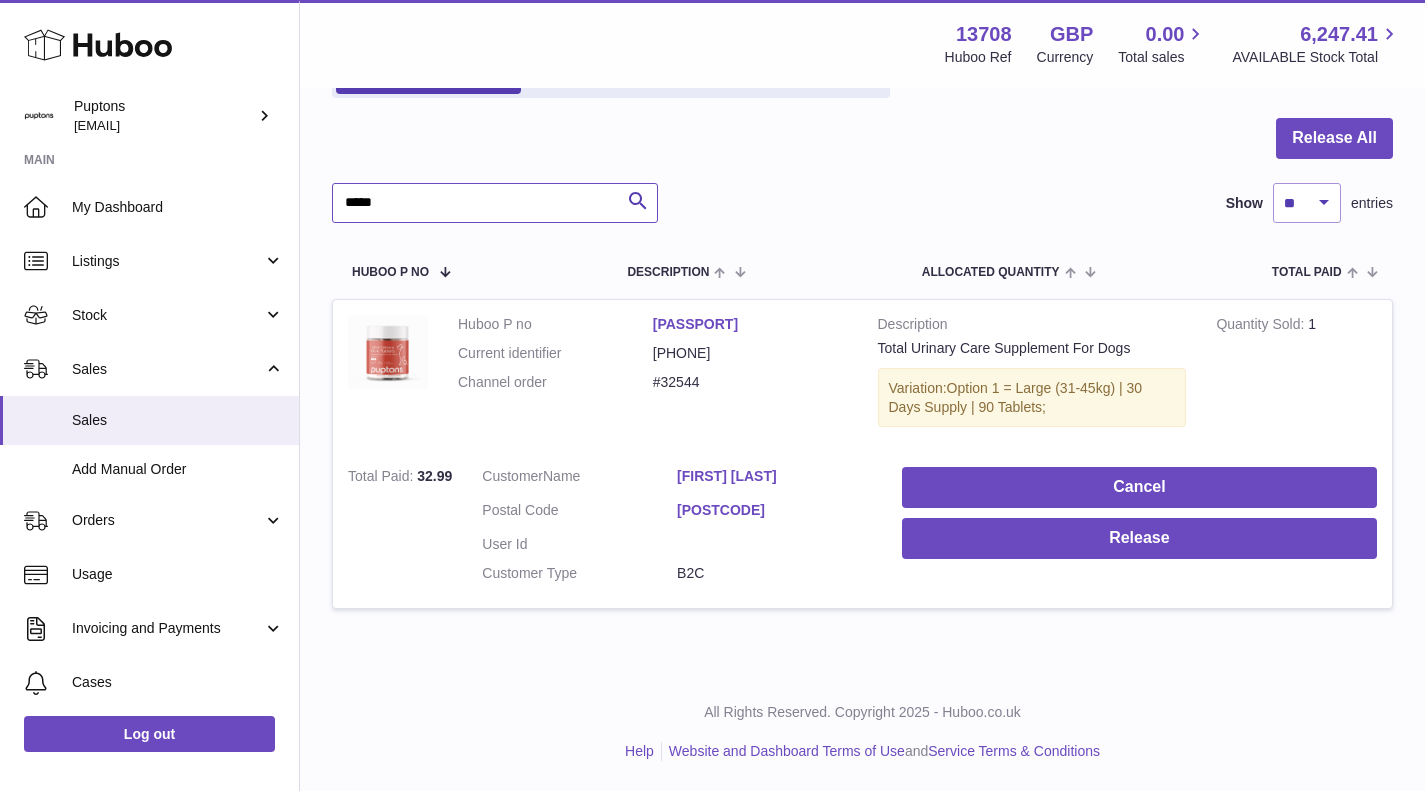 click on "*****" at bounding box center [495, 203] 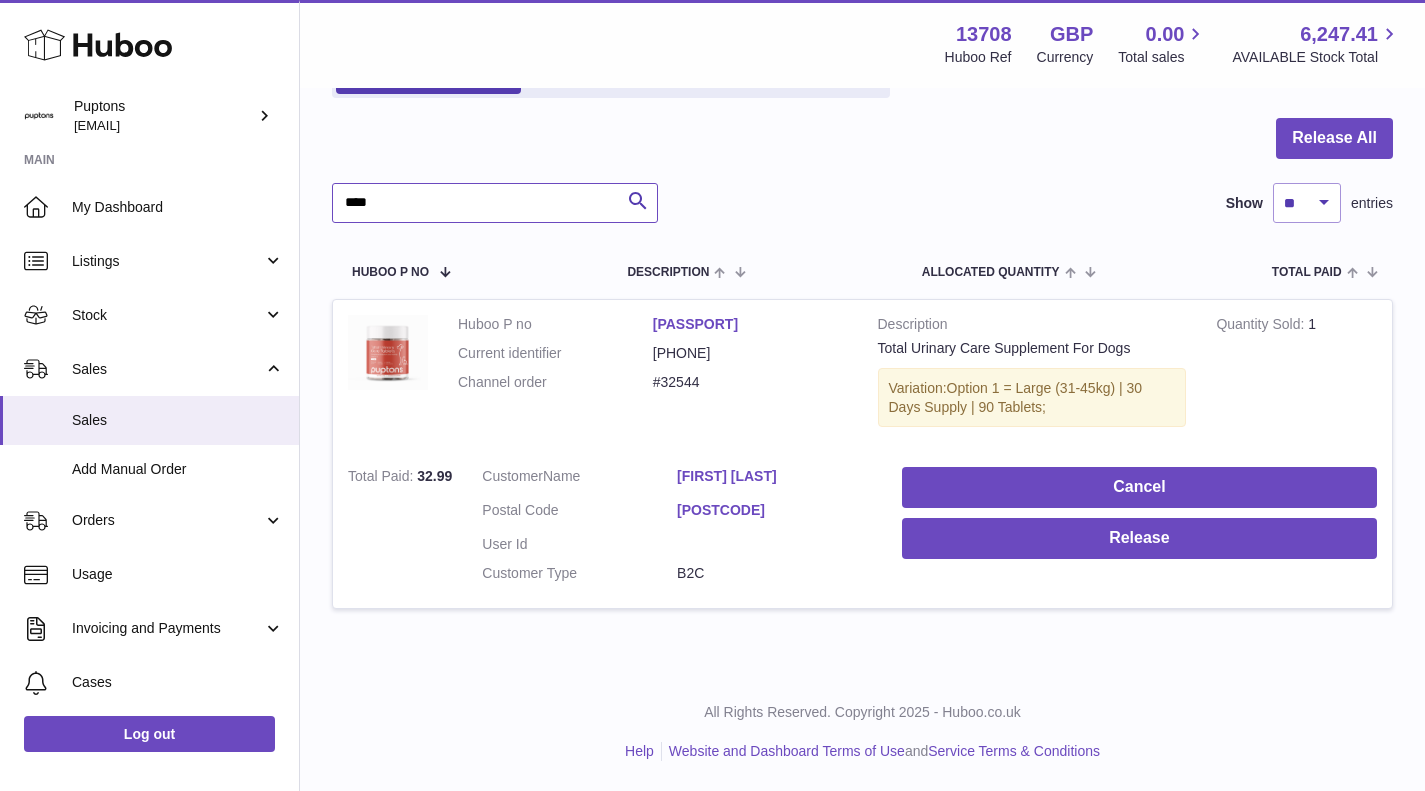 type on "****" 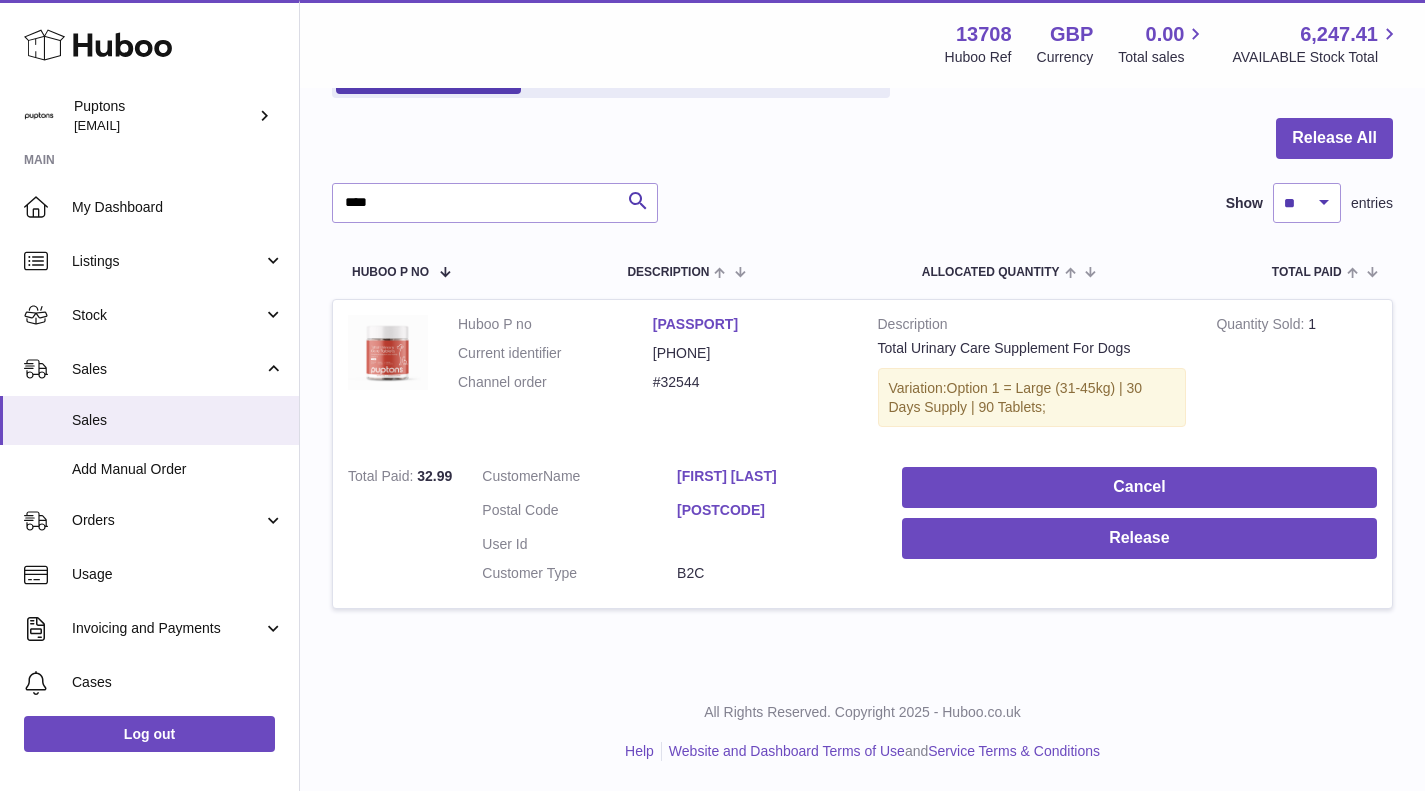 click at bounding box center [862, 150] 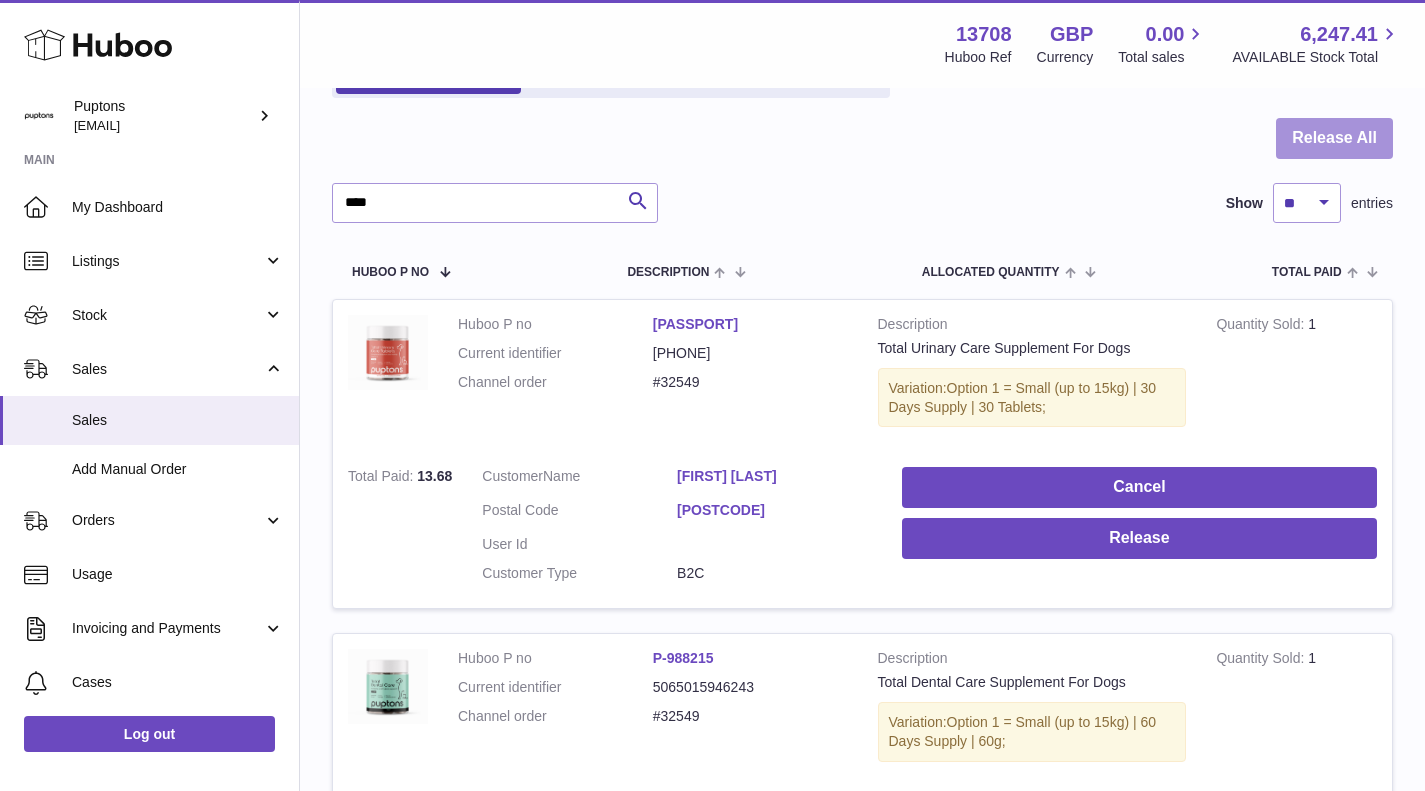 click on "Release All" at bounding box center [1334, 138] 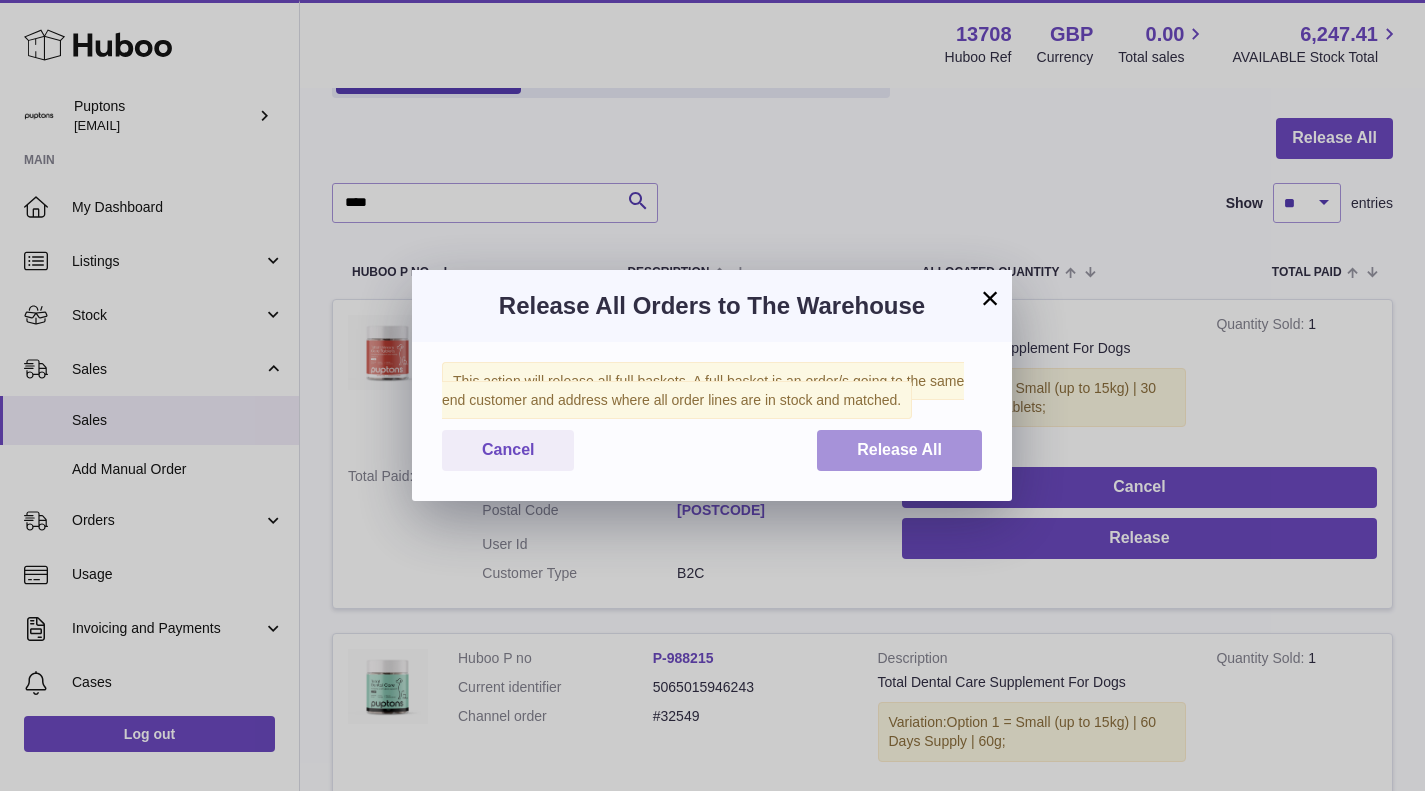 click on "Release All" at bounding box center [899, 449] 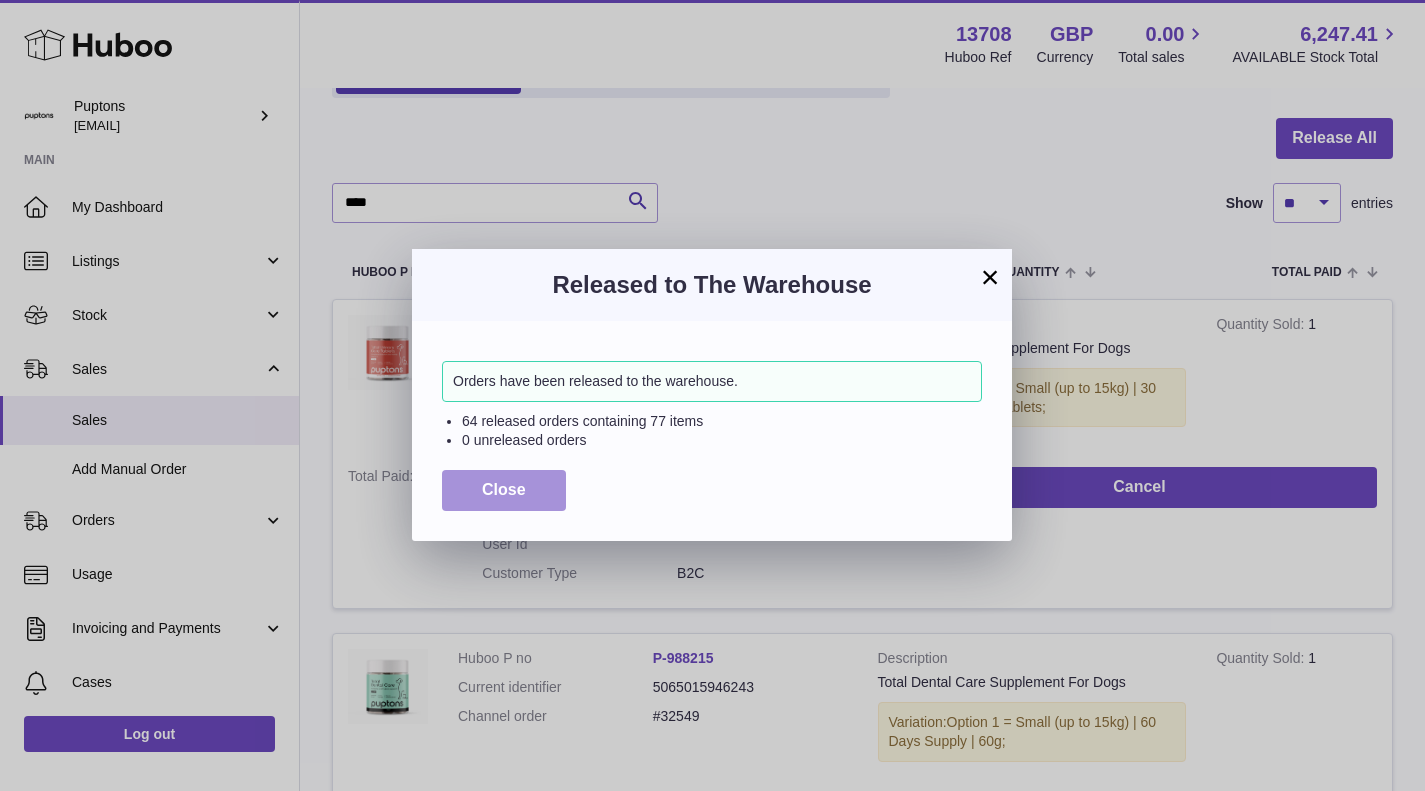 click on "Close" at bounding box center [504, 489] 